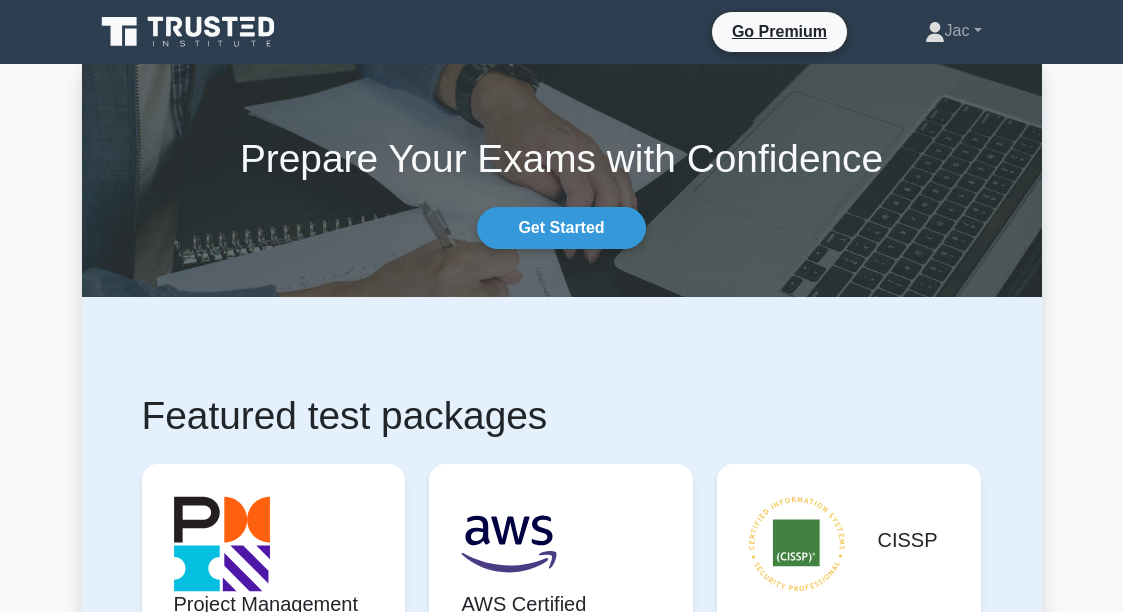 scroll, scrollTop: 0, scrollLeft: 0, axis: both 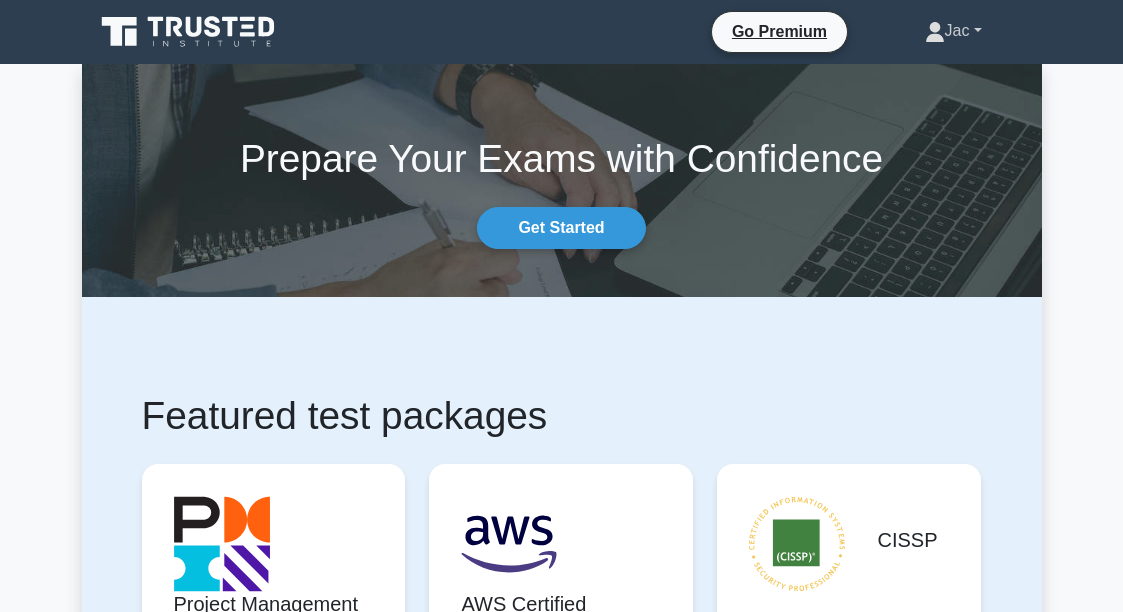 click on "Jac" at bounding box center (953, 31) 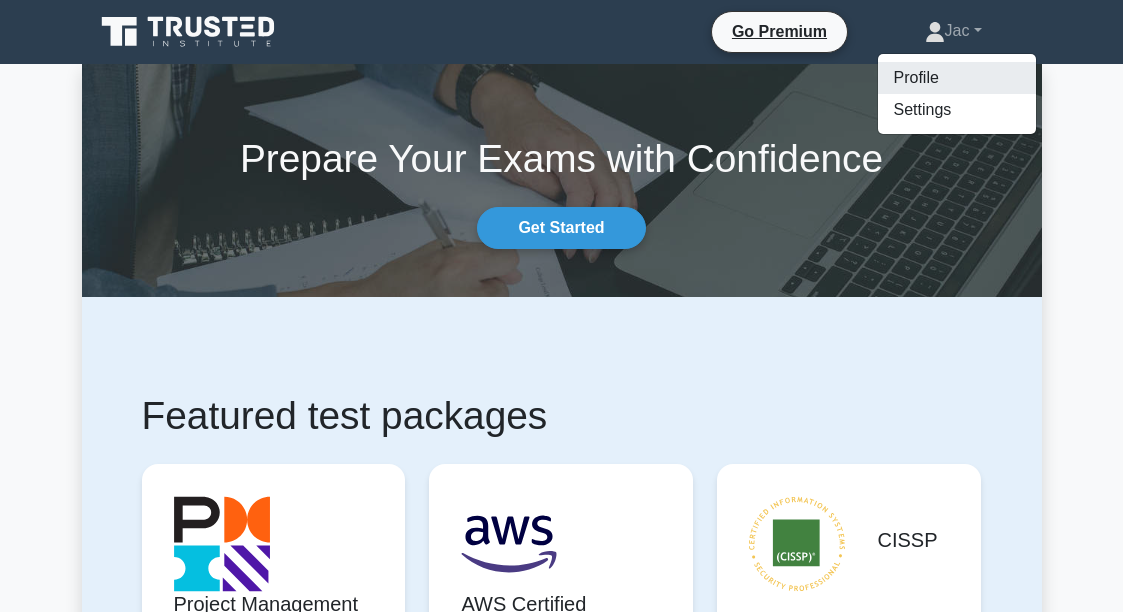 click on "Profile" at bounding box center (957, 78) 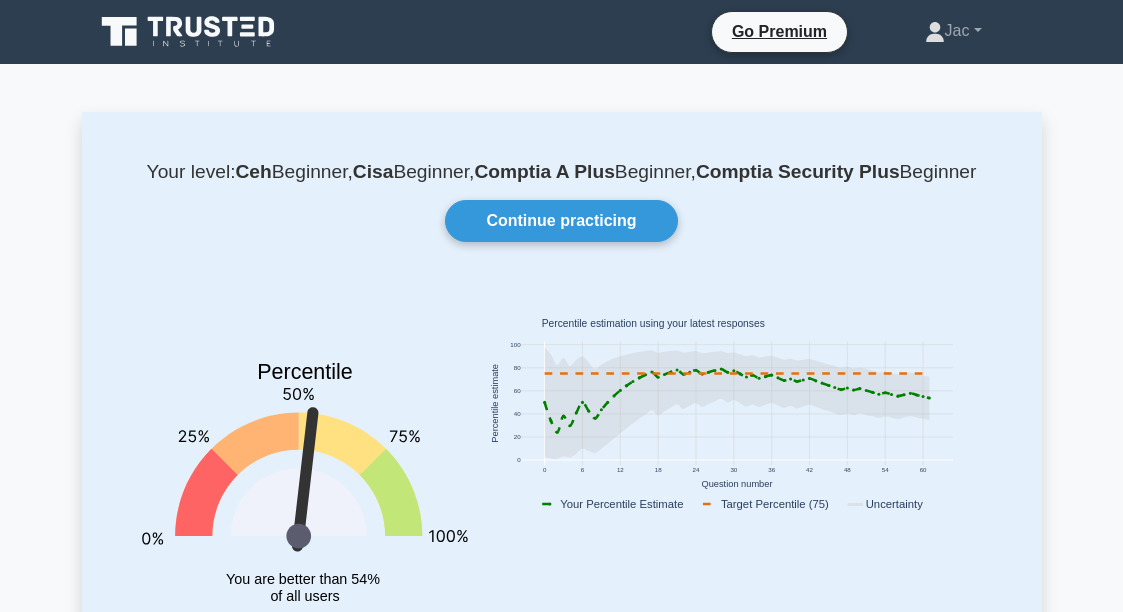 scroll, scrollTop: 0, scrollLeft: 0, axis: both 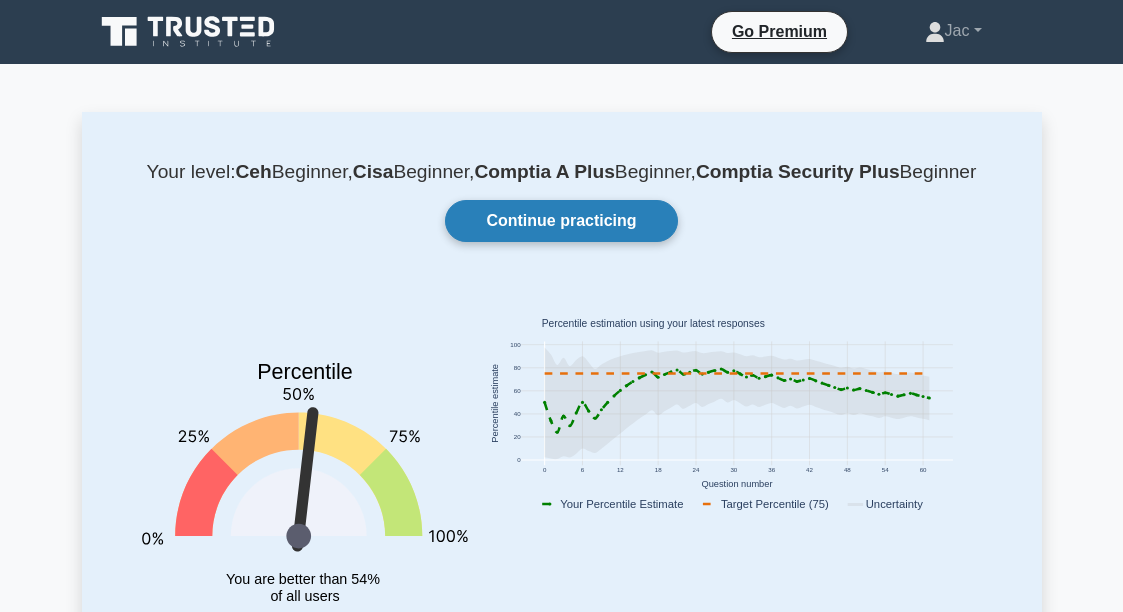click on "Continue practicing" at bounding box center (561, 221) 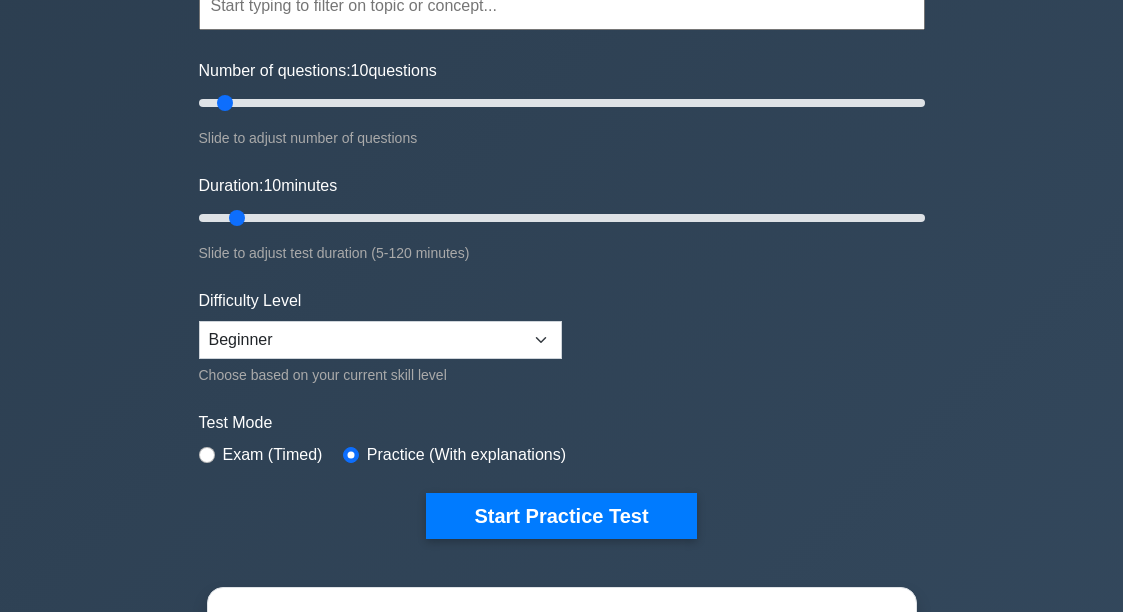 scroll, scrollTop: 216, scrollLeft: 0, axis: vertical 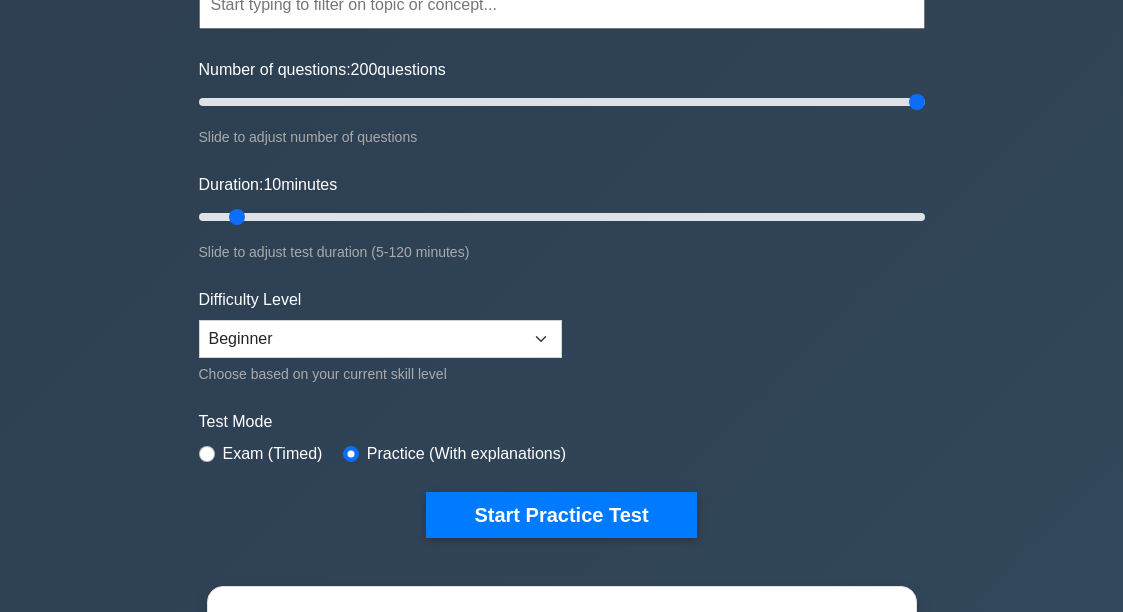 drag, startPoint x: 230, startPoint y: 98, endPoint x: 953, endPoint y: 80, distance: 723.22406 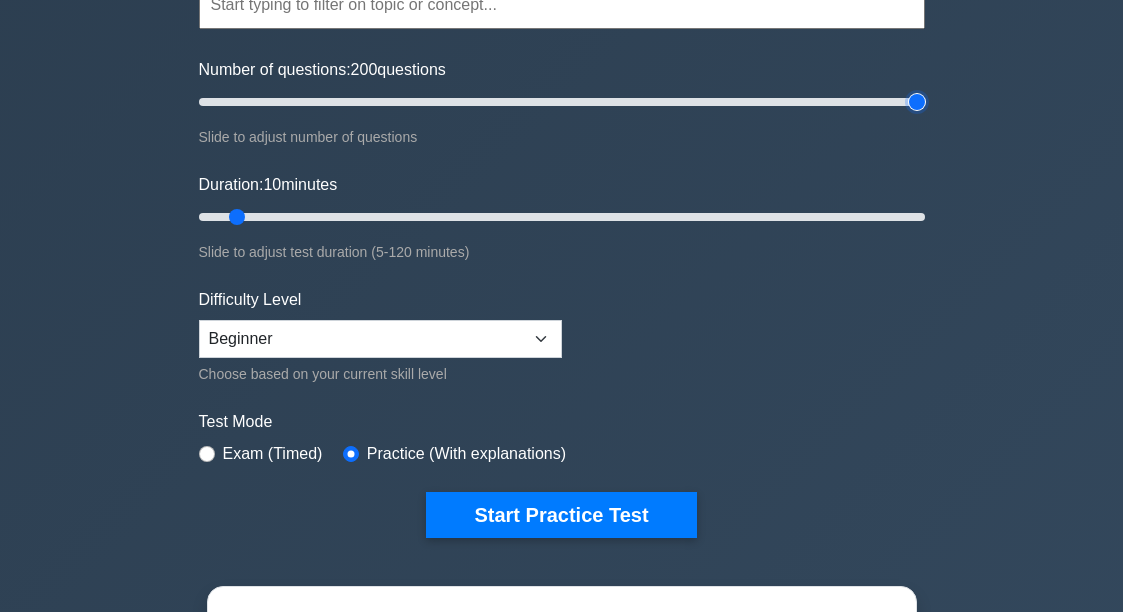 type on "200" 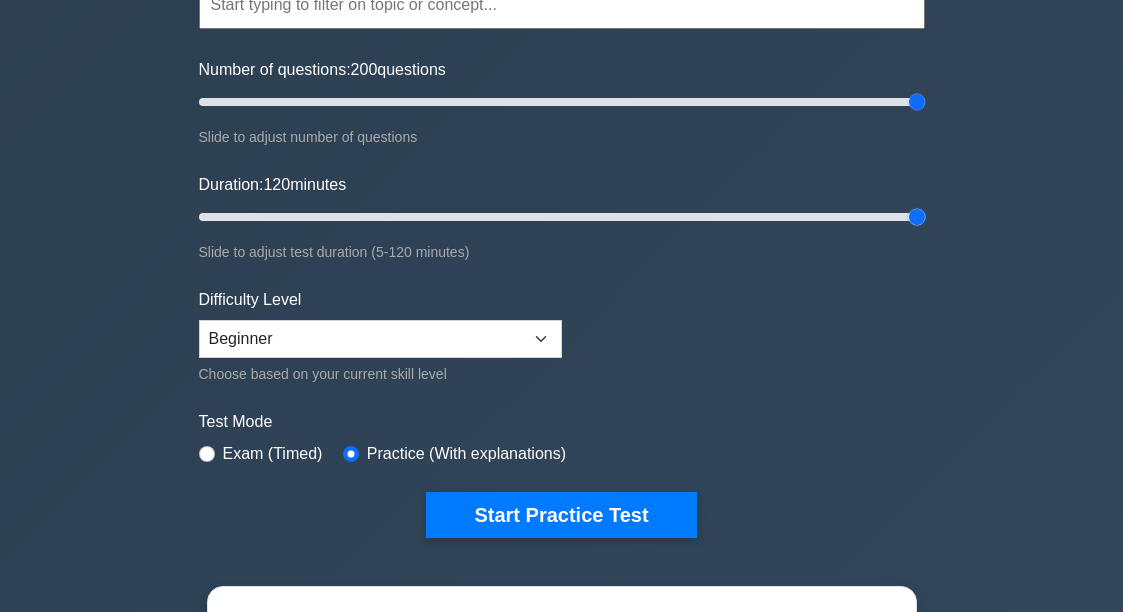 drag, startPoint x: 369, startPoint y: 209, endPoint x: 1022, endPoint y: 209, distance: 653 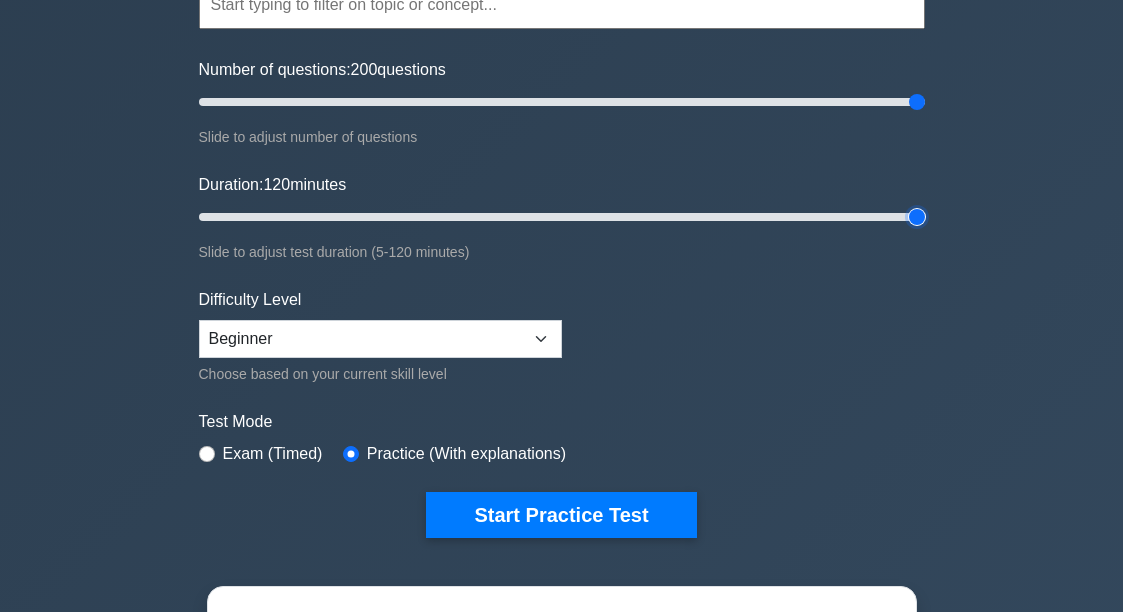 type on "120" 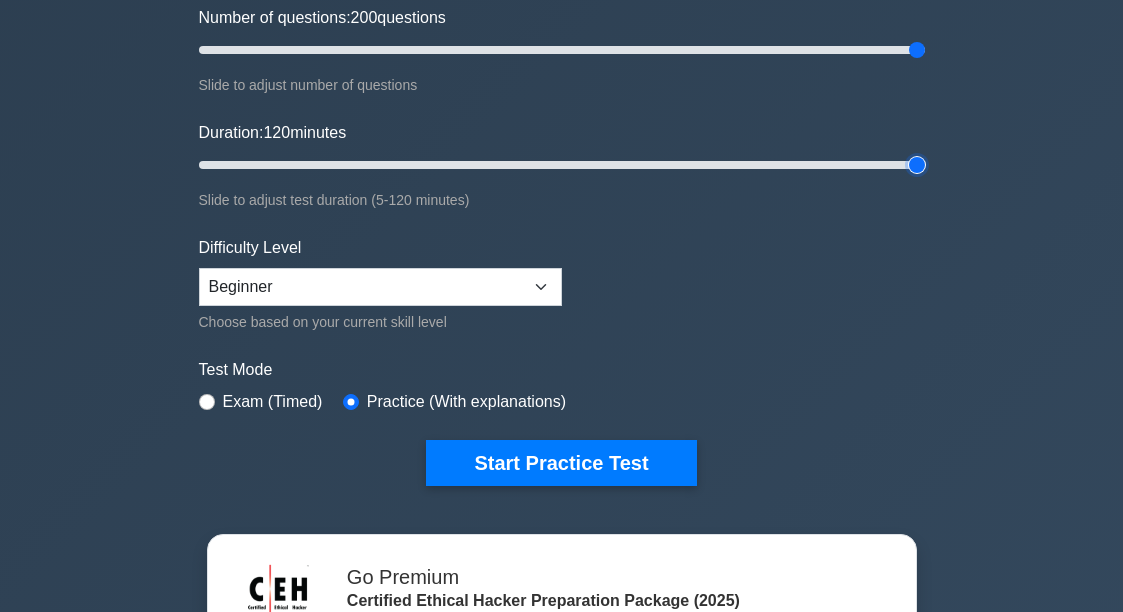 scroll, scrollTop: 324, scrollLeft: 0, axis: vertical 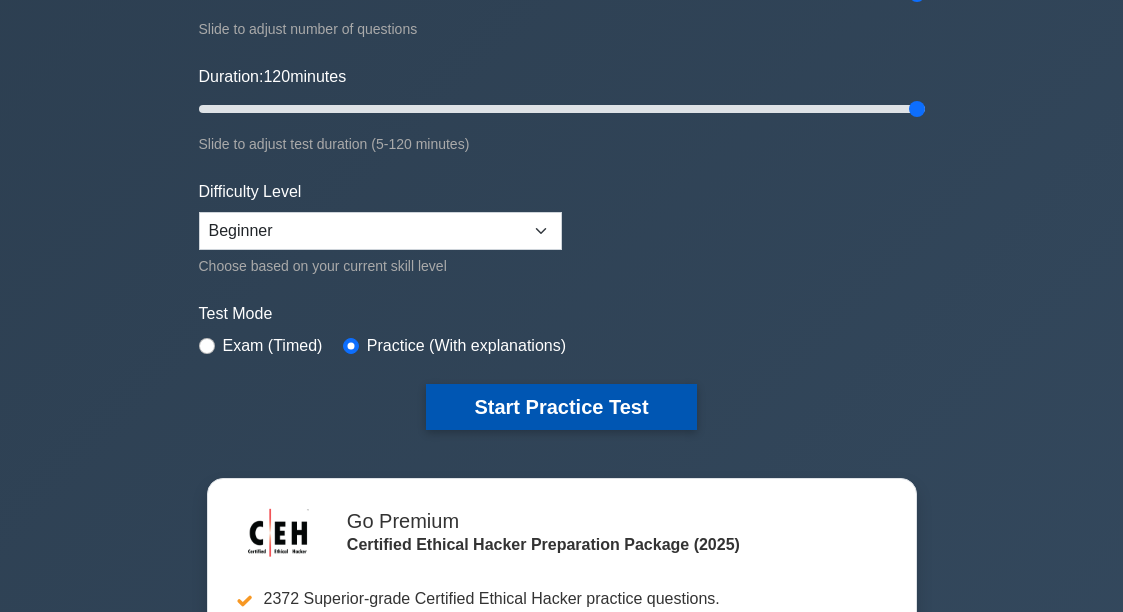 click on "Start Practice Test" at bounding box center (561, 407) 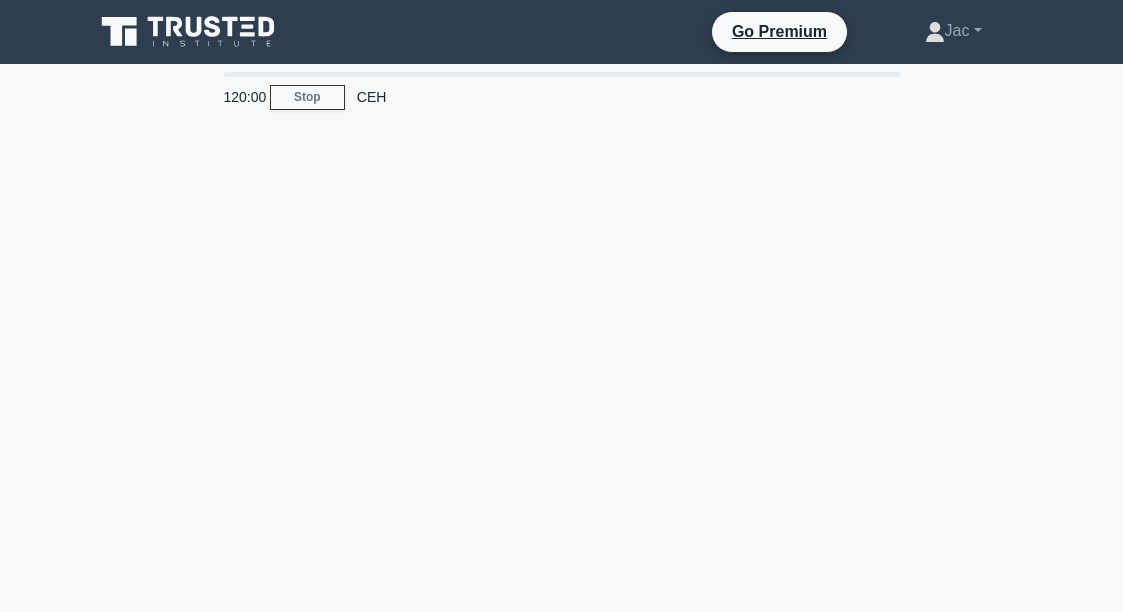 scroll, scrollTop: 0, scrollLeft: 0, axis: both 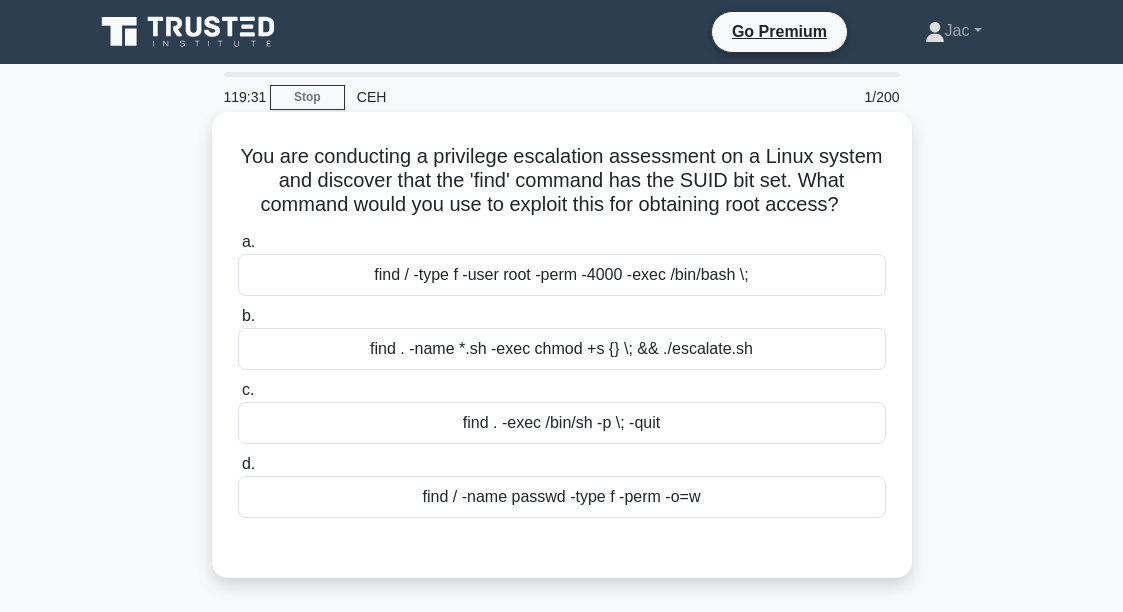 click on "find / -name passwd -type f -perm -o=w" at bounding box center (562, 497) 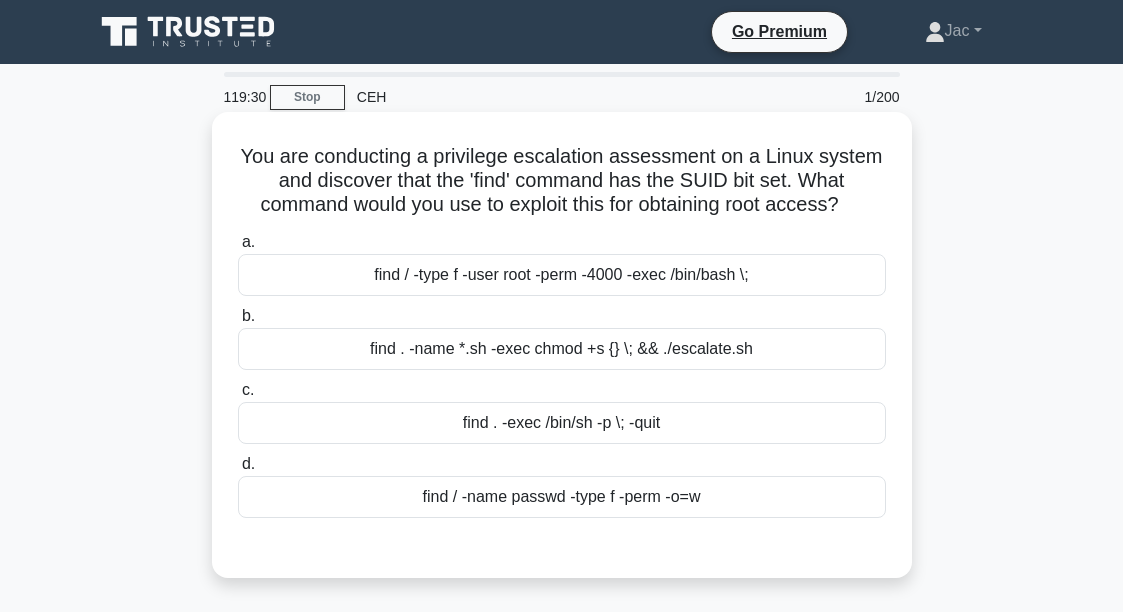 click on "find / -name passwd -type f -perm -o=w" at bounding box center (562, 497) 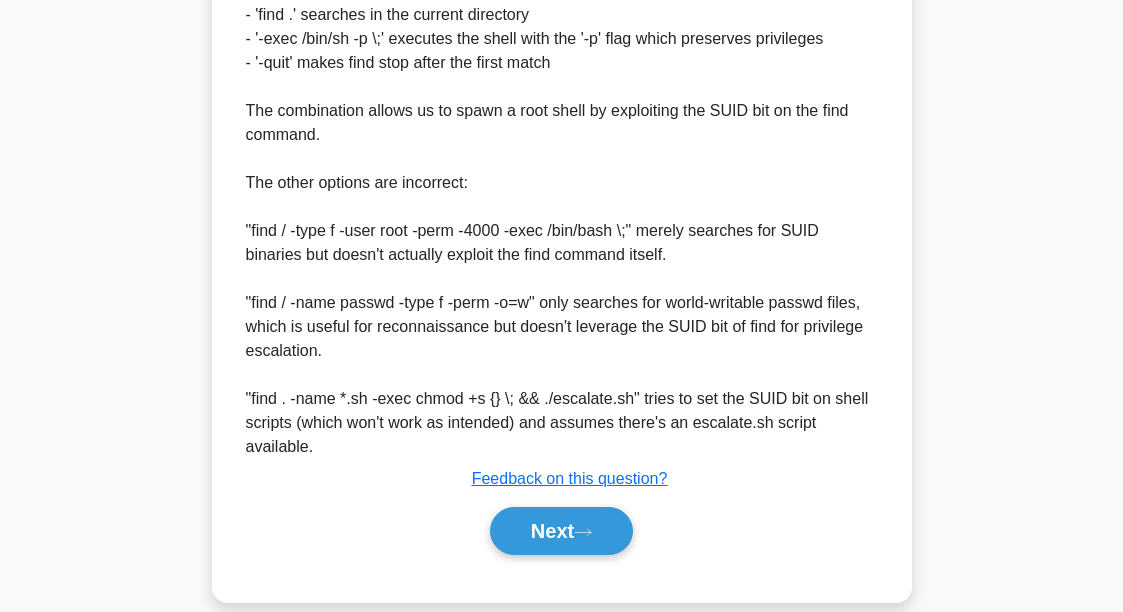scroll, scrollTop: 768, scrollLeft: 0, axis: vertical 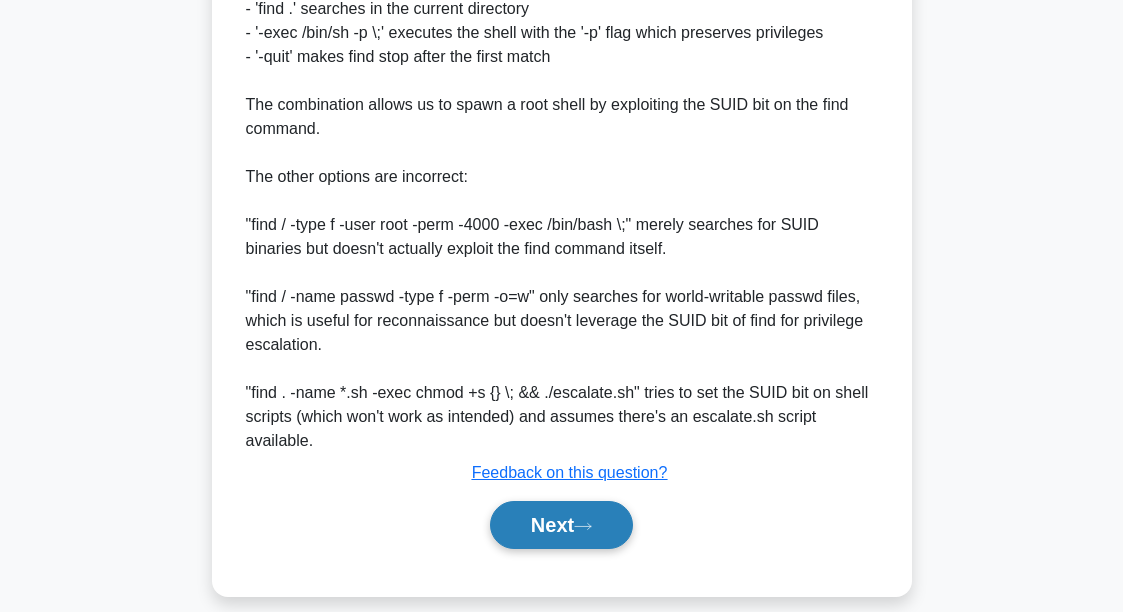 click 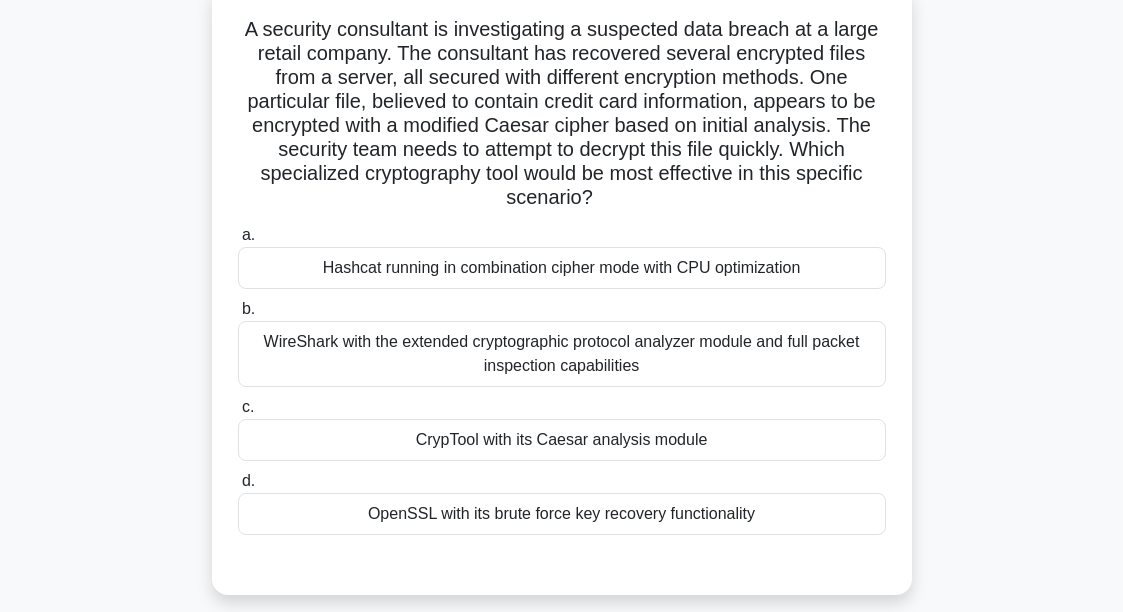 scroll, scrollTop: 145, scrollLeft: 0, axis: vertical 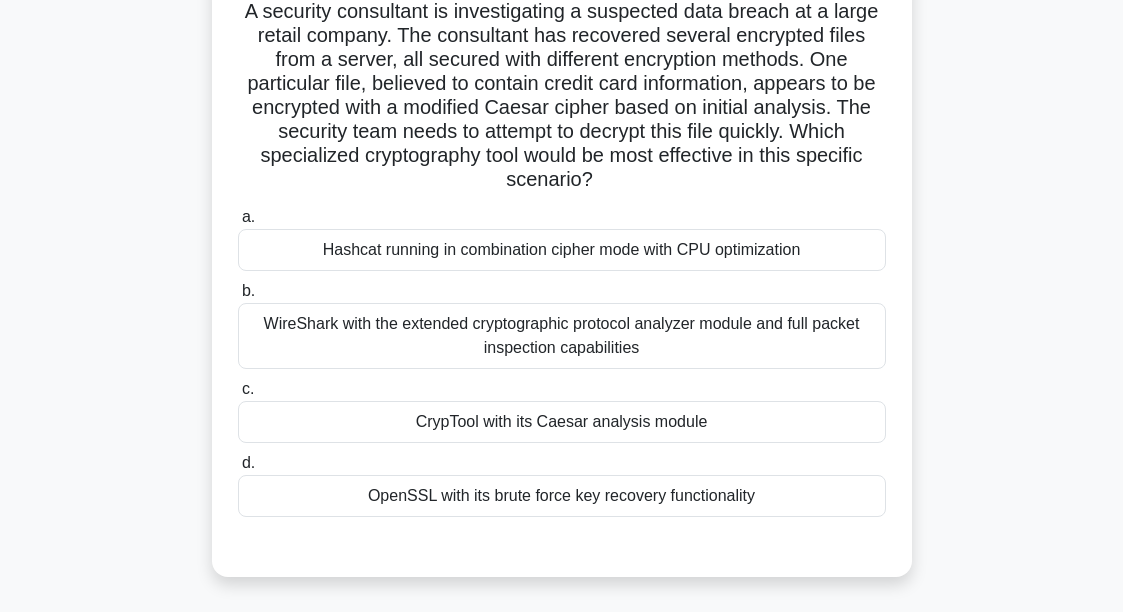 click on "CrypTool with its Caesar analysis module" at bounding box center (562, 422) 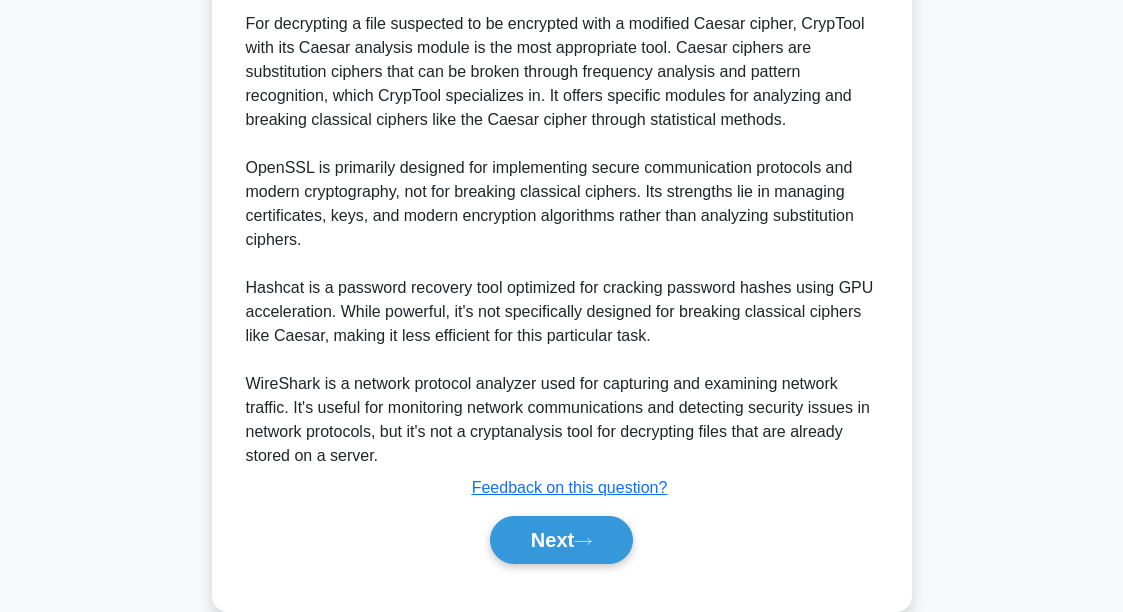scroll, scrollTop: 742, scrollLeft: 0, axis: vertical 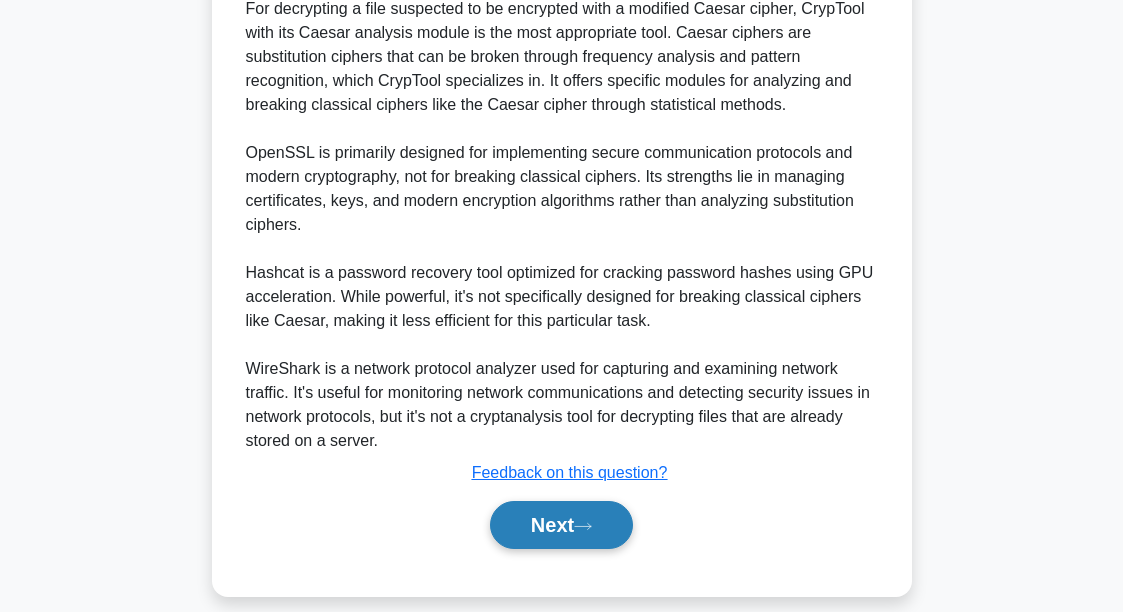 click on "Next" at bounding box center [561, 525] 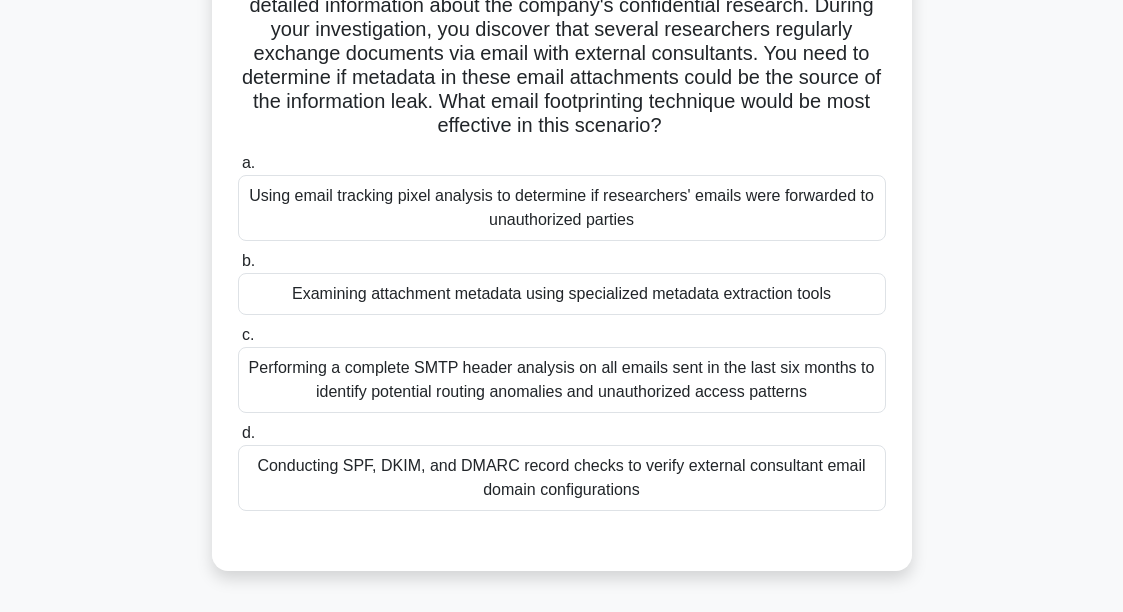 scroll, scrollTop: 145, scrollLeft: 0, axis: vertical 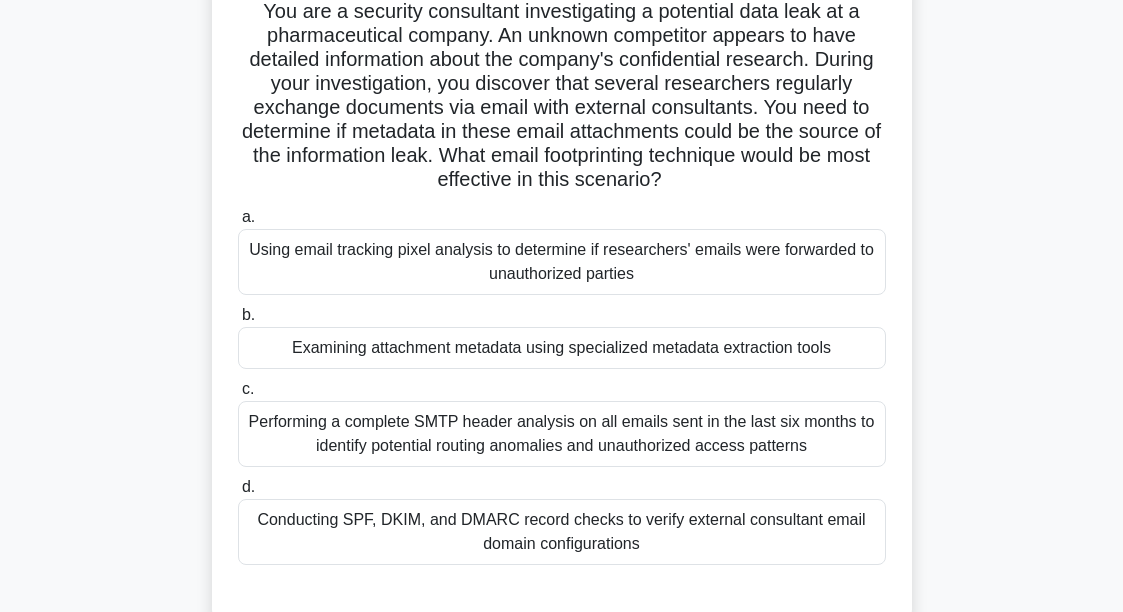 click on "Conducting SPF, DKIM, and DMARC record checks to verify external consultant email domain configurations" at bounding box center [562, 532] 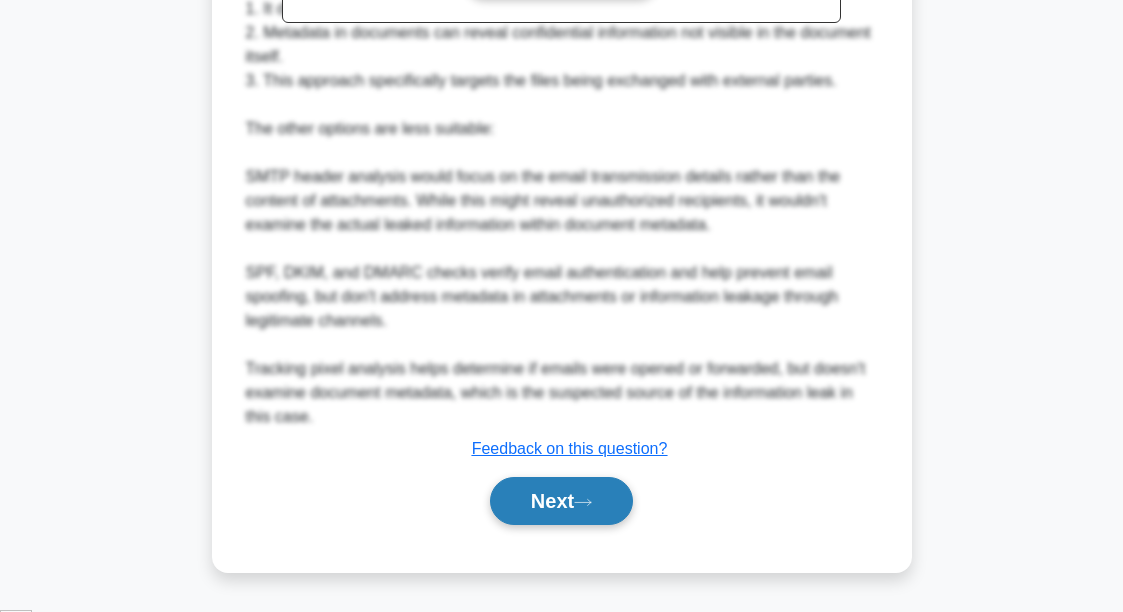 click 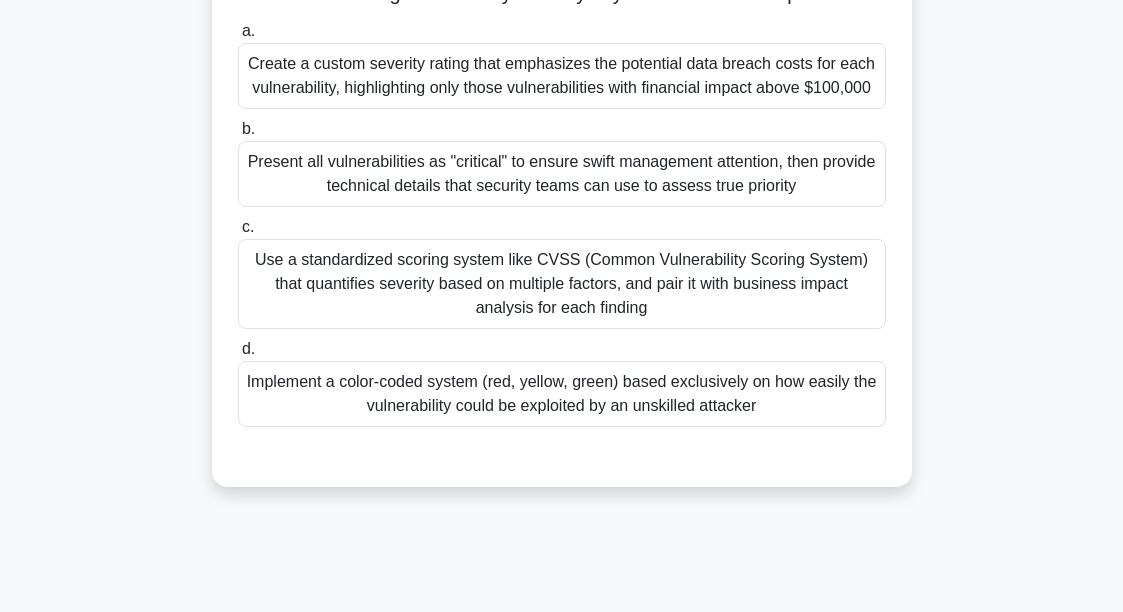 scroll, scrollTop: 432, scrollLeft: 0, axis: vertical 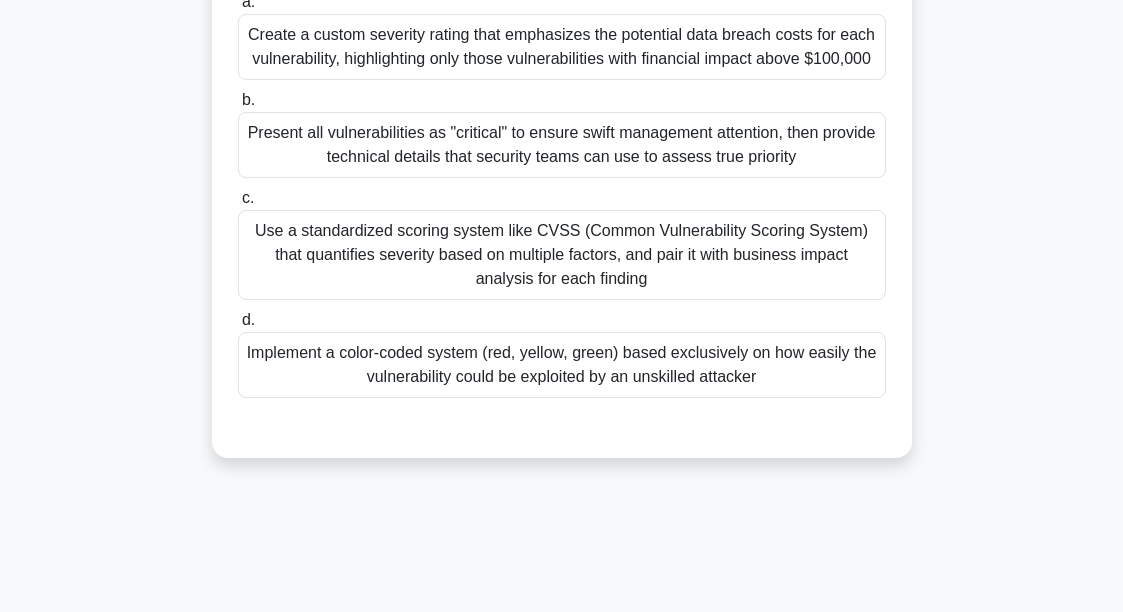 click on "Use a standardized scoring system like CVSS (Common Vulnerability Scoring System) that quantifies severity based on multiple factors, and pair it with business impact analysis for each finding" at bounding box center (562, 255) 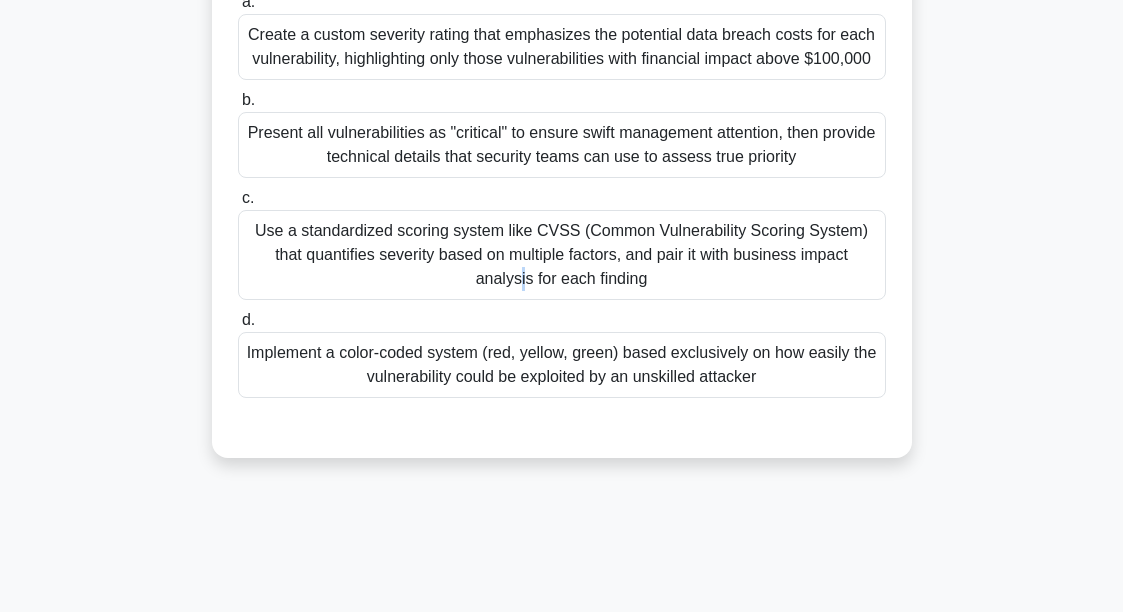click on "Use a standardized scoring system like CVSS (Common Vulnerability Scoring System) that quantifies severity based on multiple factors, and pair it with business impact analysis for each finding" at bounding box center (562, 255) 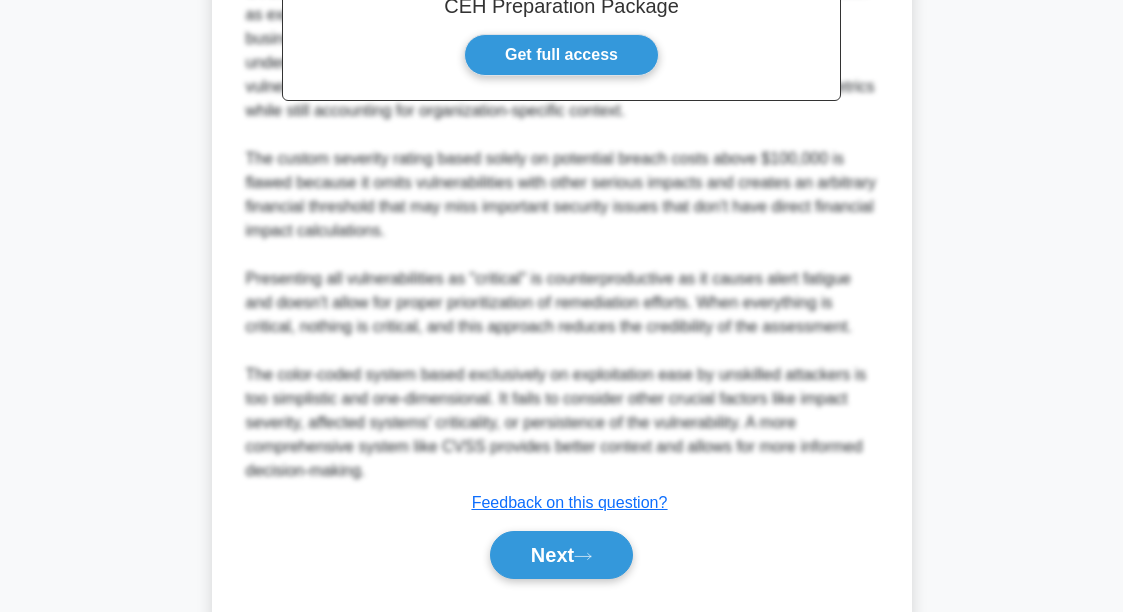 scroll, scrollTop: 1054, scrollLeft: 0, axis: vertical 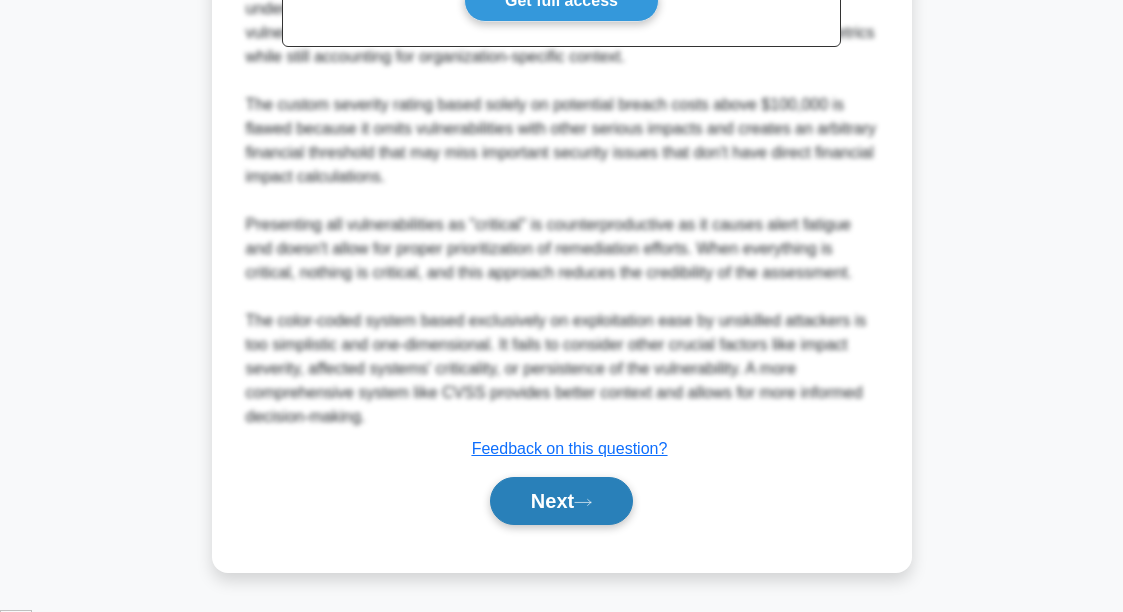 click on "Next" at bounding box center [561, 501] 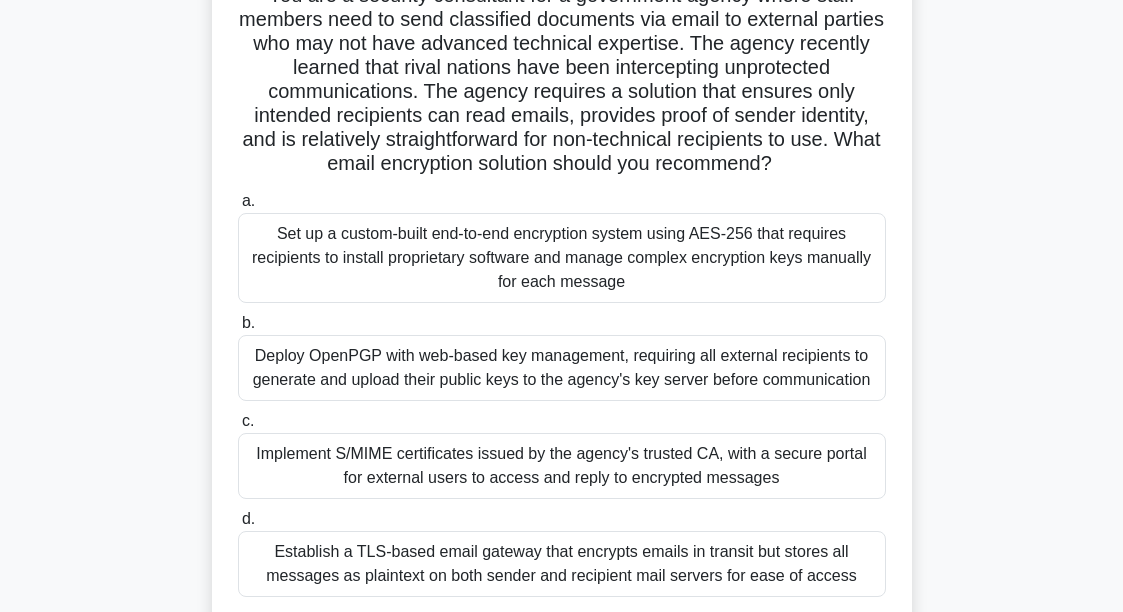 scroll, scrollTop: 37, scrollLeft: 0, axis: vertical 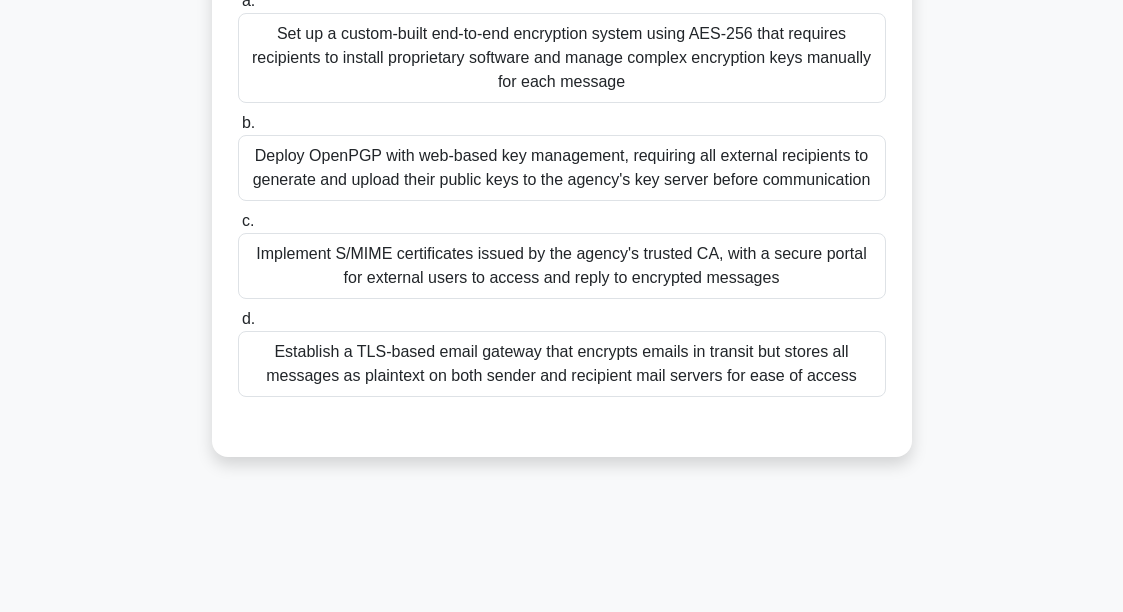 click on "Deploy OpenPGP with web-based key management, requiring all external recipients to generate and upload their public keys to the agency's key server before communication" at bounding box center [562, 168] 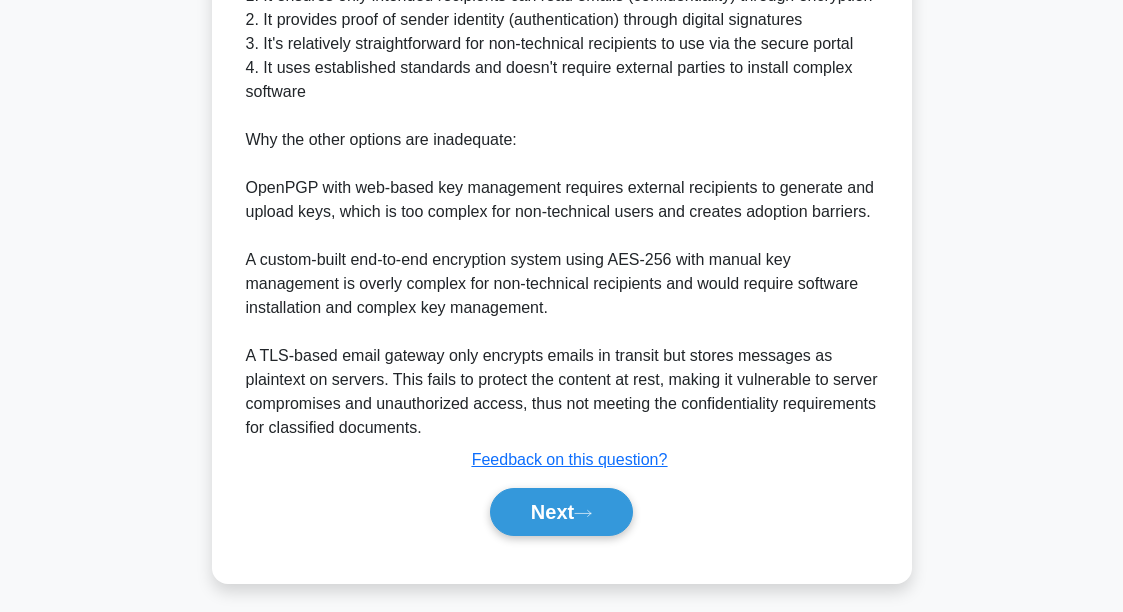 scroll, scrollTop: 960, scrollLeft: 0, axis: vertical 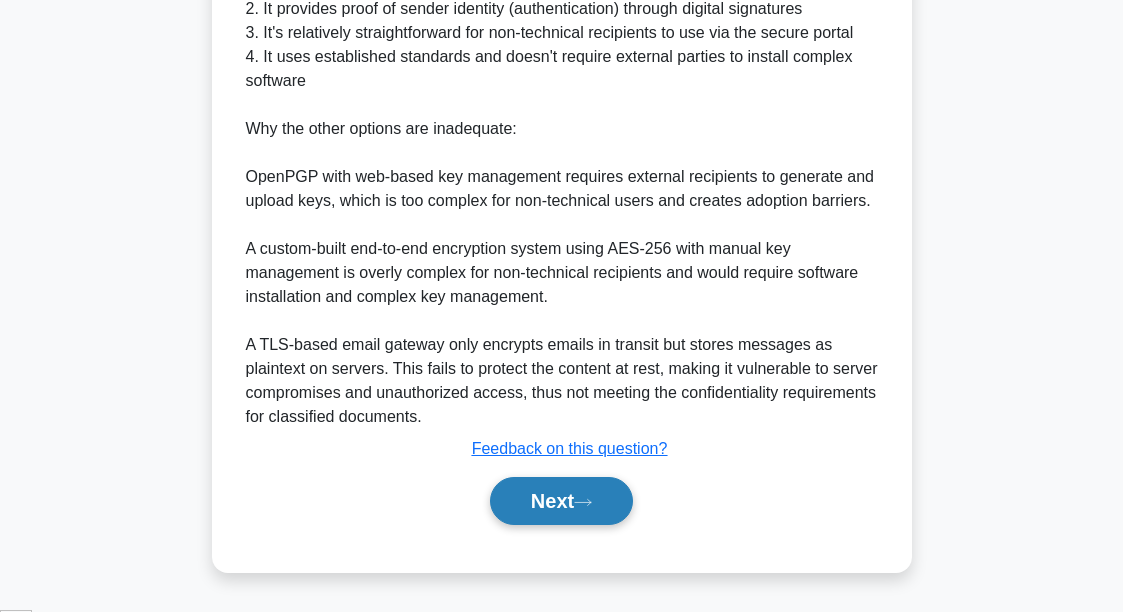 click on "Next" at bounding box center (561, 501) 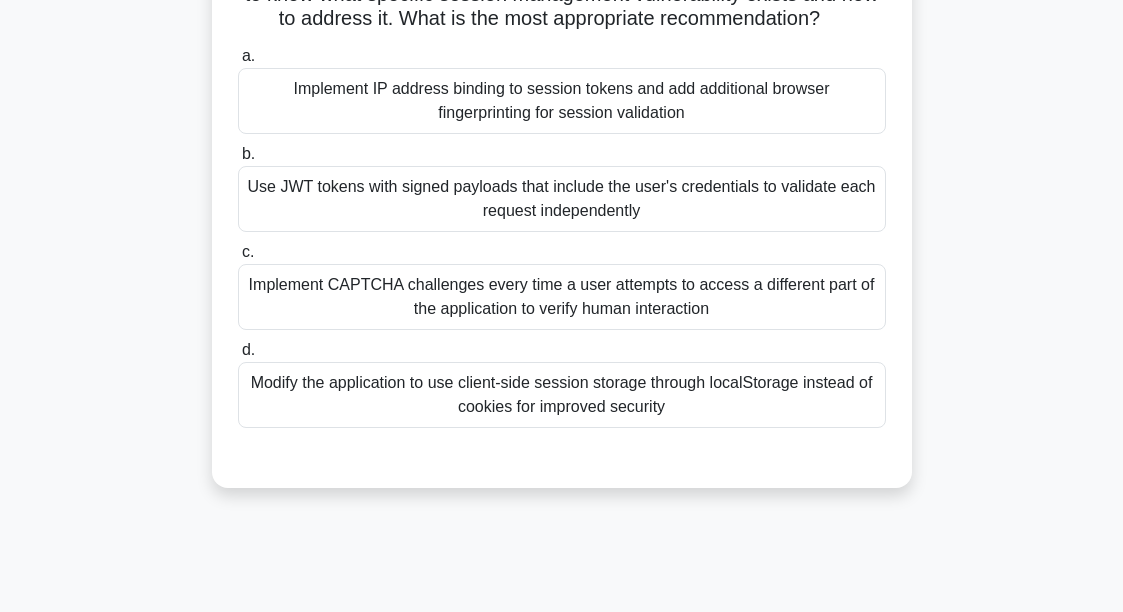 scroll, scrollTop: 324, scrollLeft: 0, axis: vertical 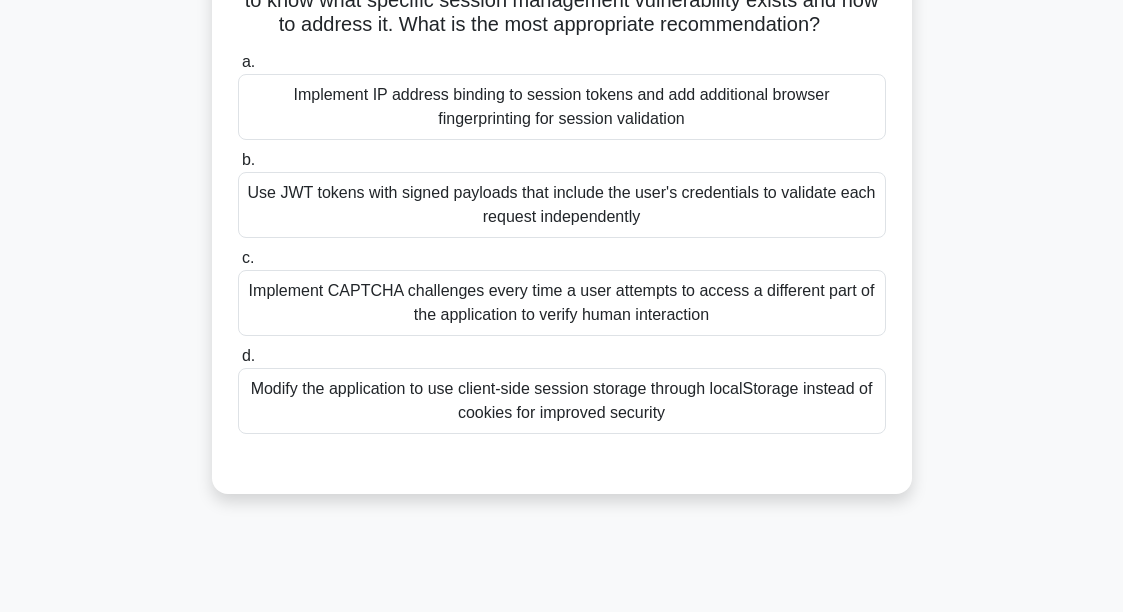 click on "Implement CAPTCHA challenges every time a user attempts to access a different part of the application to verify human interaction" at bounding box center [562, 303] 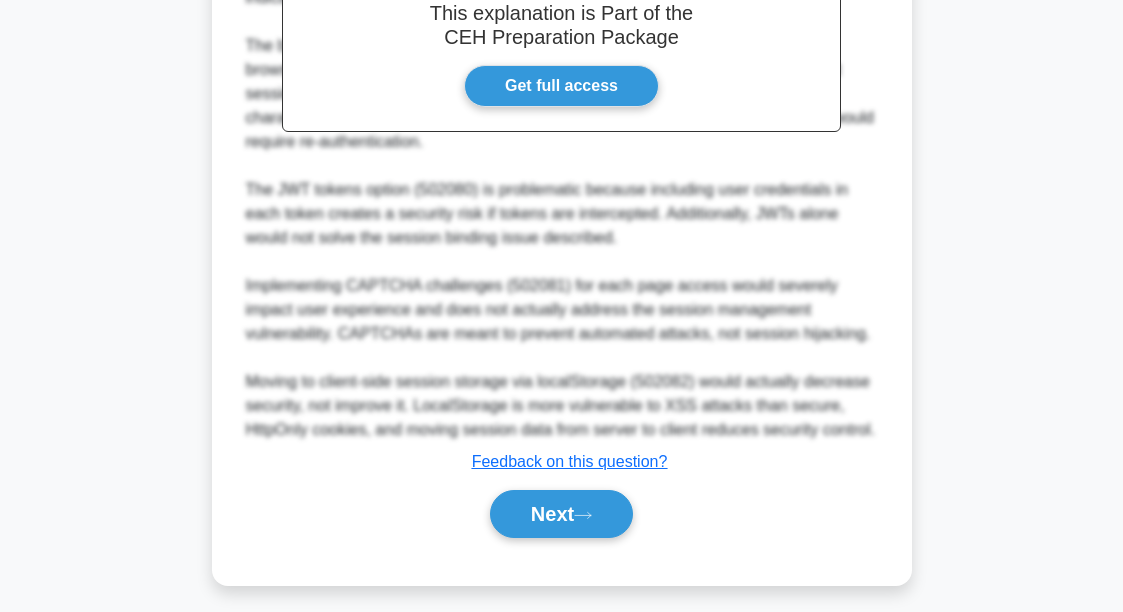 scroll, scrollTop: 912, scrollLeft: 0, axis: vertical 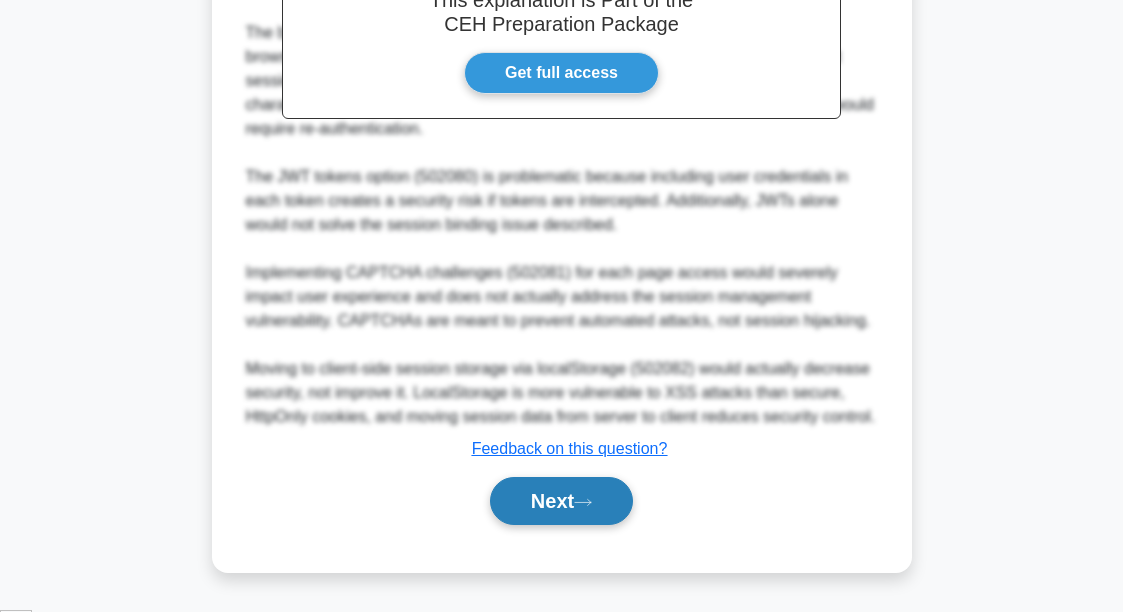 click on "Next" at bounding box center (561, 501) 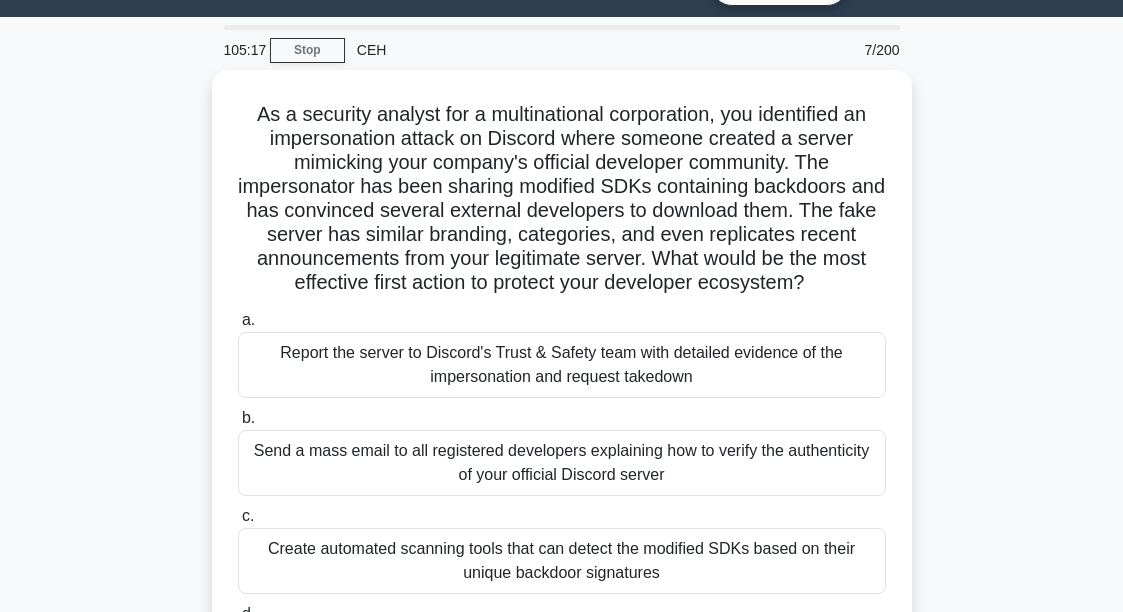 scroll, scrollTop: 37, scrollLeft: 0, axis: vertical 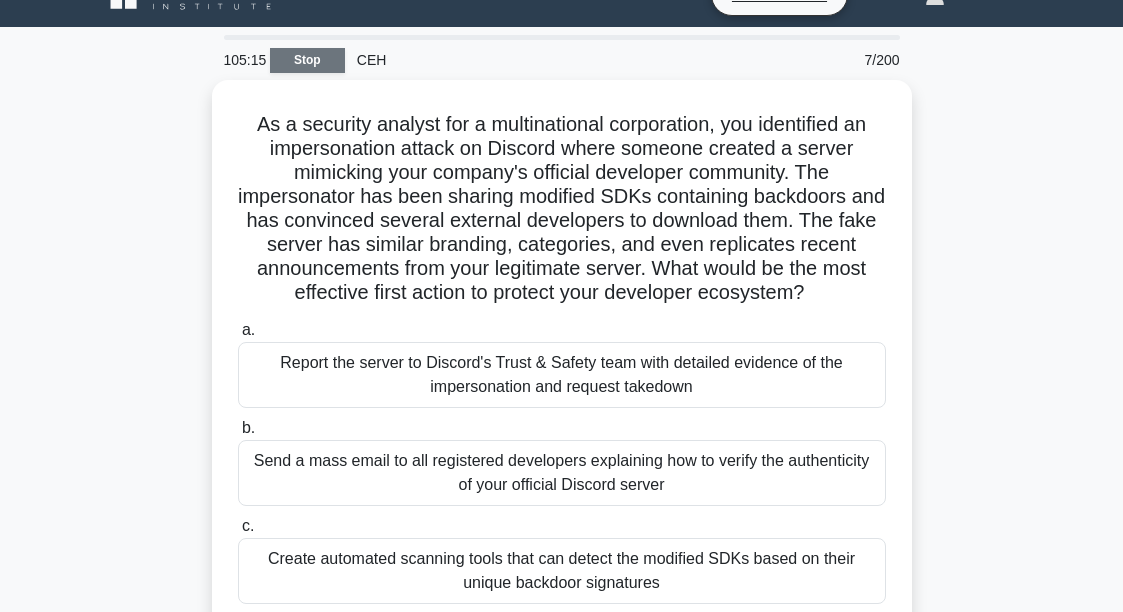 click on "Stop" at bounding box center [307, 60] 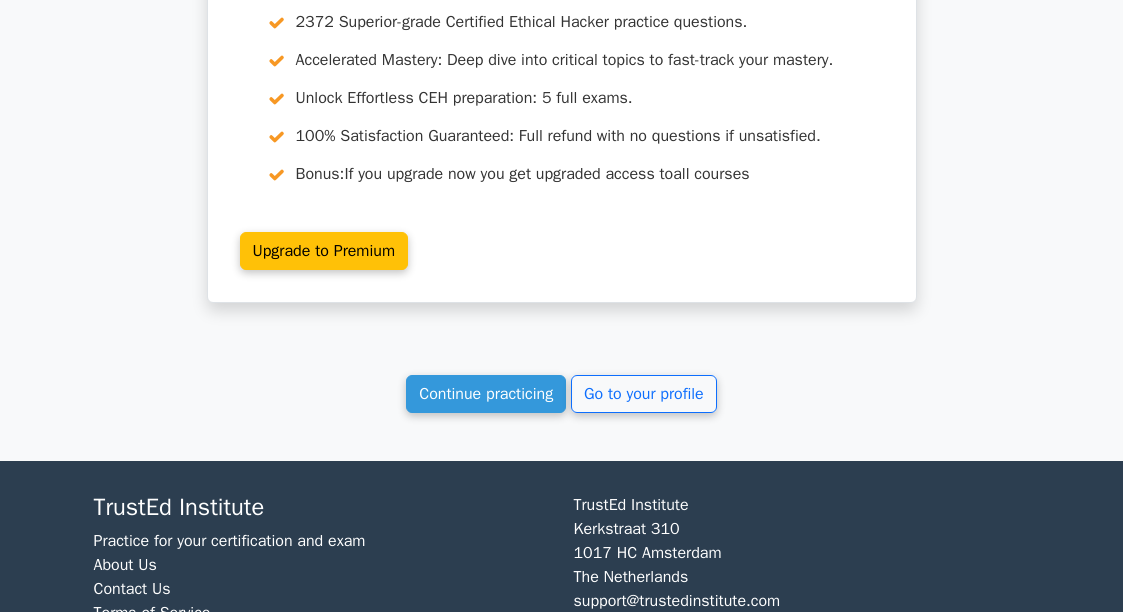 scroll, scrollTop: 2052, scrollLeft: 0, axis: vertical 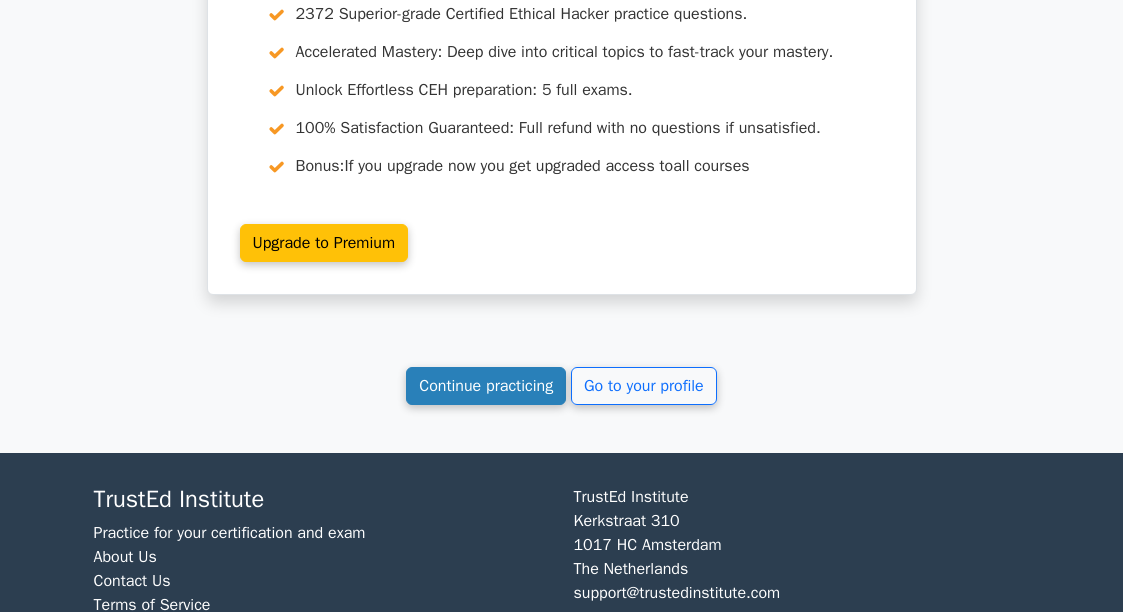 click on "Continue practicing" at bounding box center [486, 386] 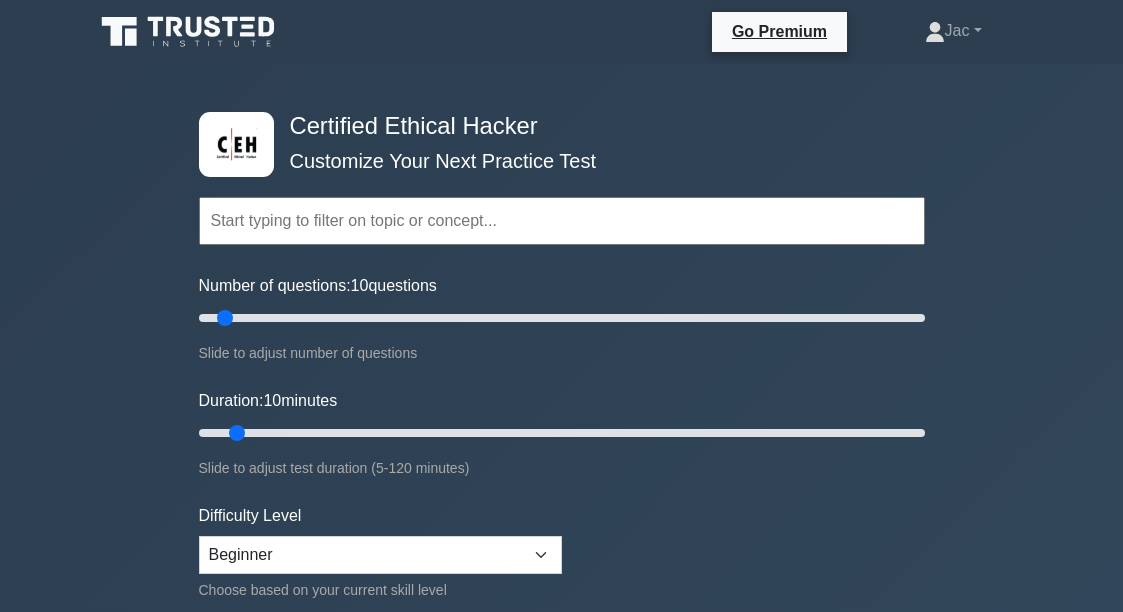 scroll, scrollTop: 0, scrollLeft: 0, axis: both 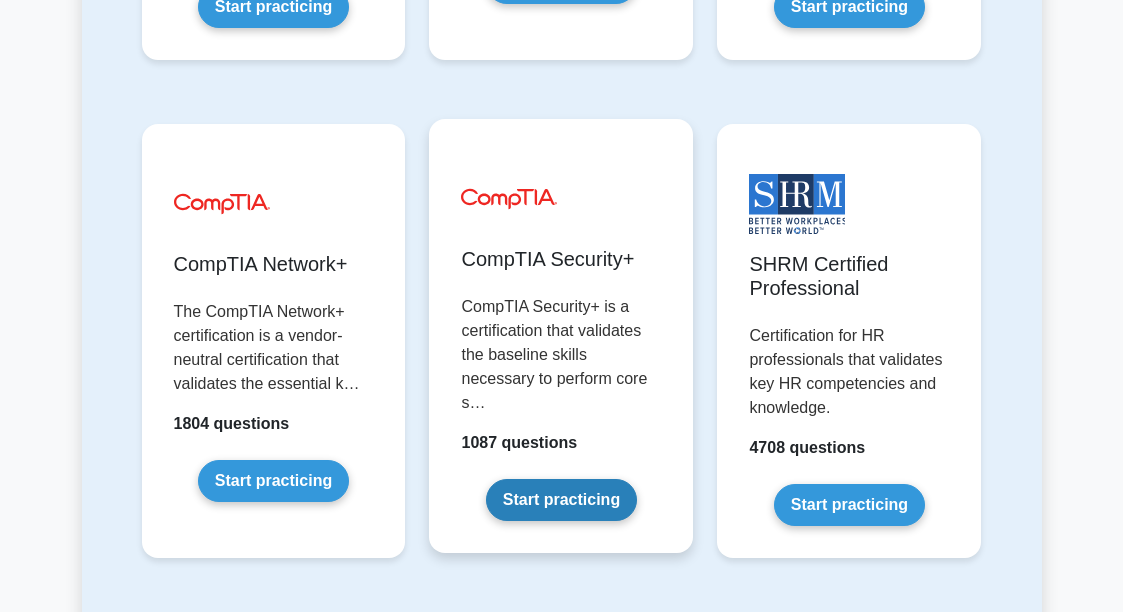 click on "Start practicing" at bounding box center (561, 500) 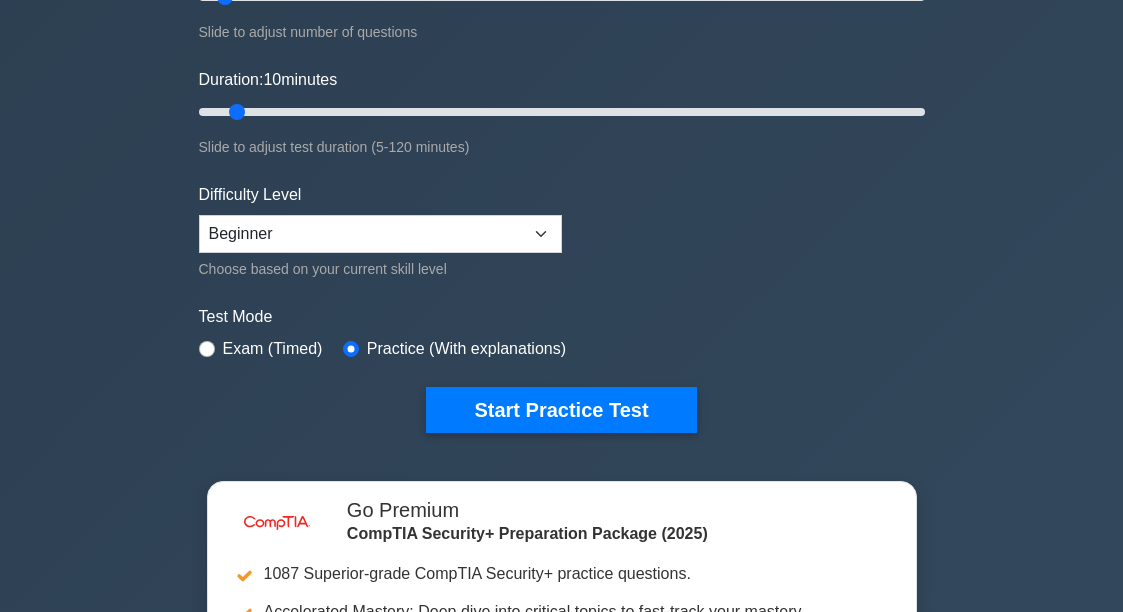 scroll, scrollTop: 324, scrollLeft: 0, axis: vertical 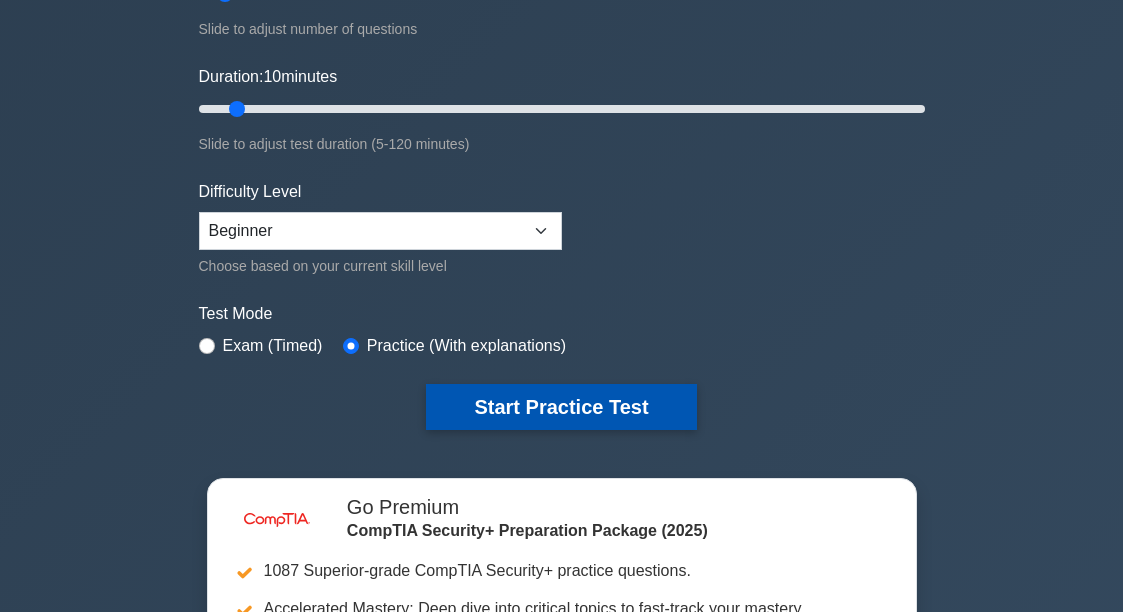 click on "Start Practice Test" at bounding box center [561, 407] 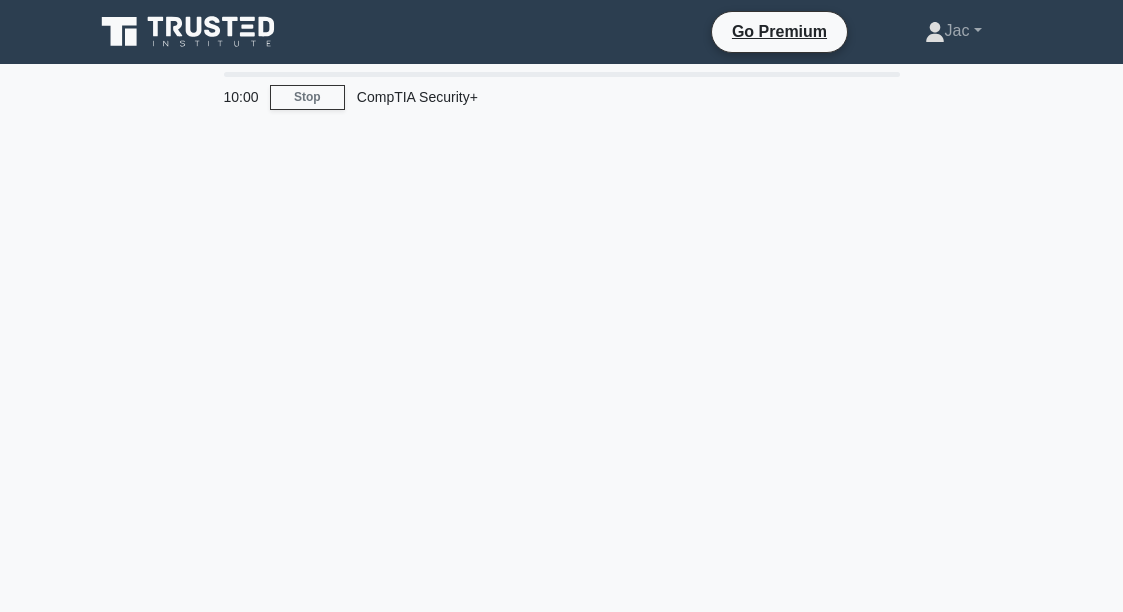scroll, scrollTop: 0, scrollLeft: 0, axis: both 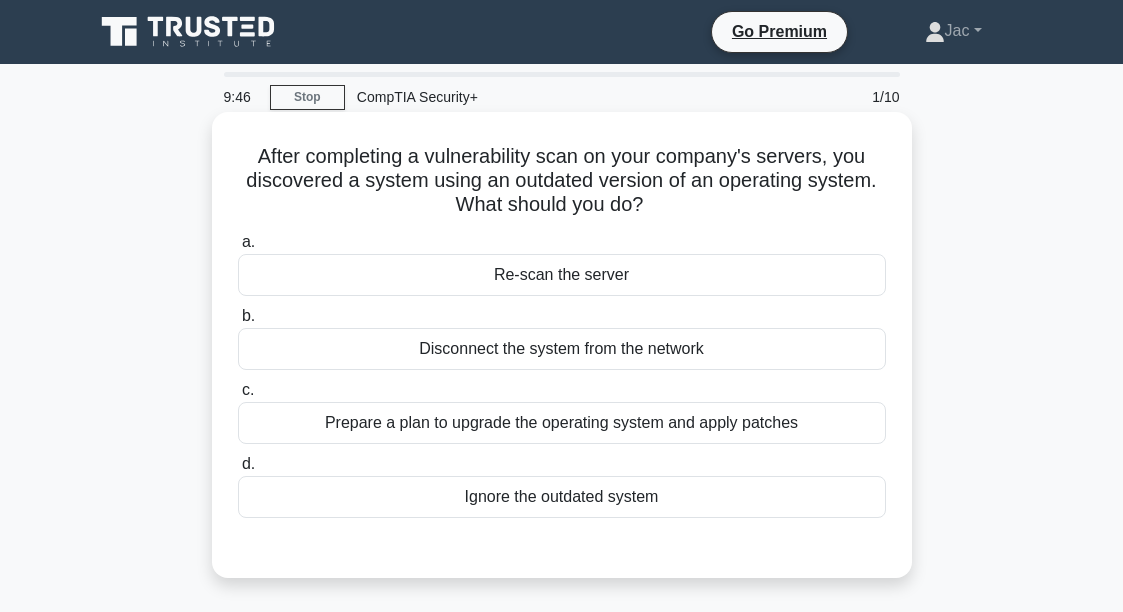 click on "Prepare a plan to upgrade the operating system and apply patches" at bounding box center (562, 423) 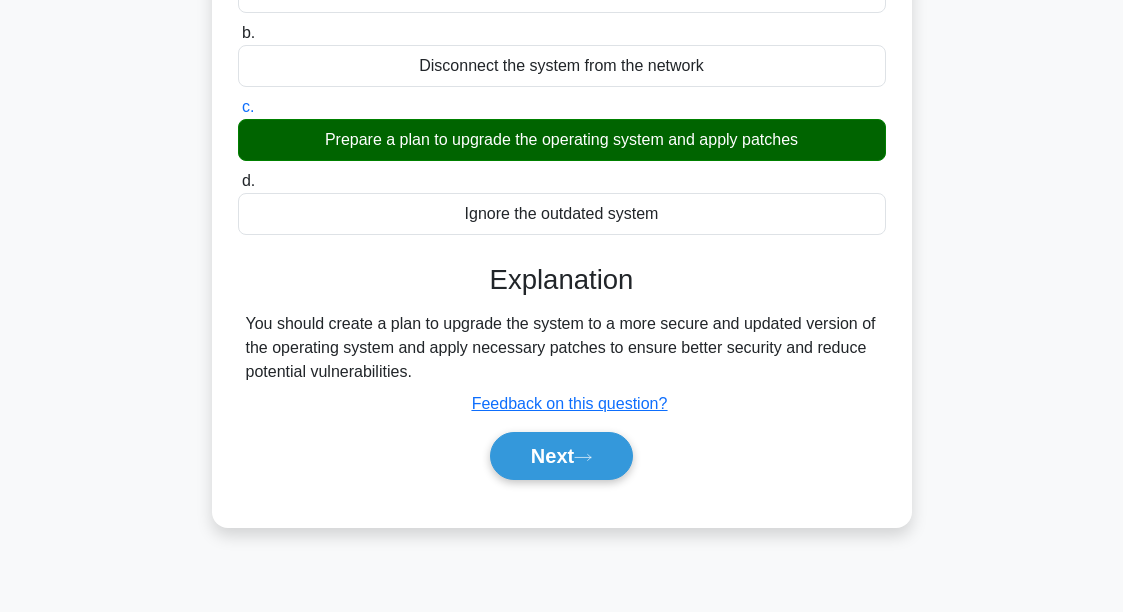scroll, scrollTop: 324, scrollLeft: 0, axis: vertical 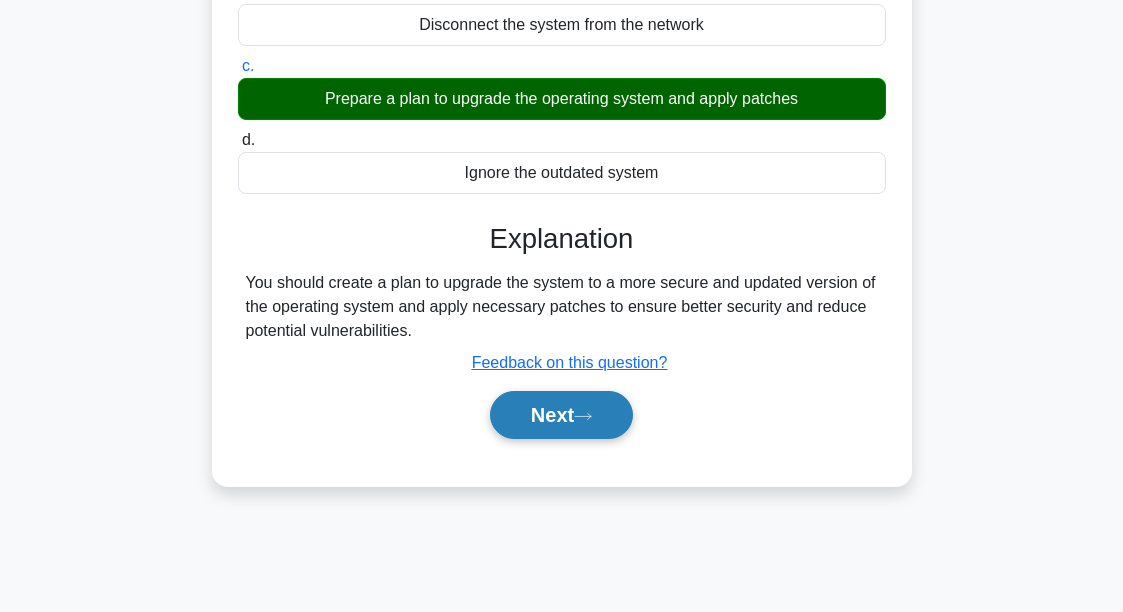 click on "Next" at bounding box center [561, 415] 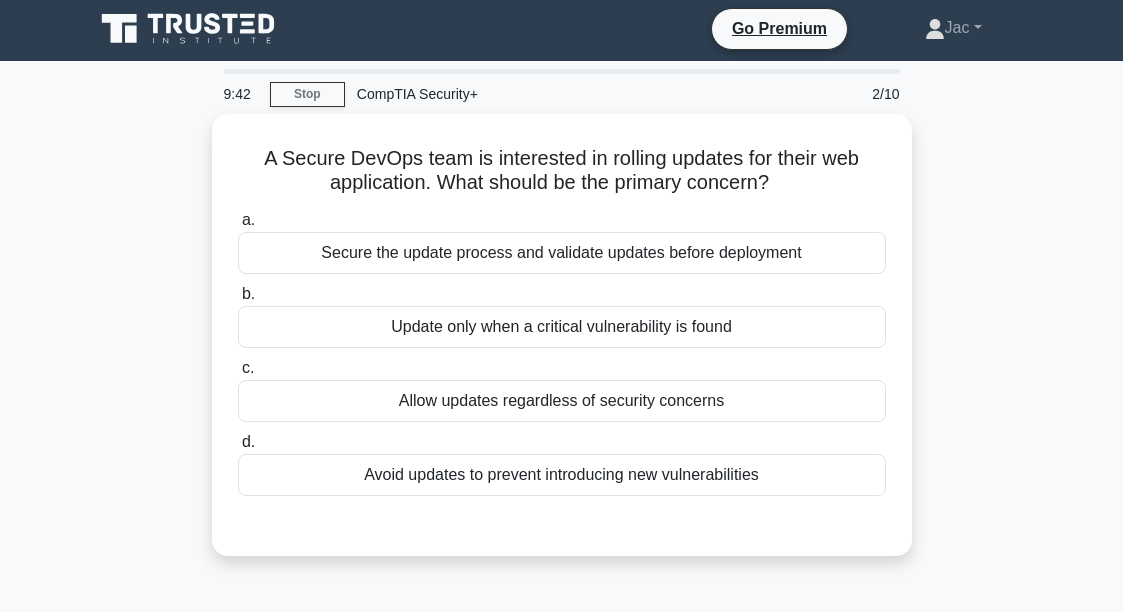 scroll, scrollTop: 0, scrollLeft: 0, axis: both 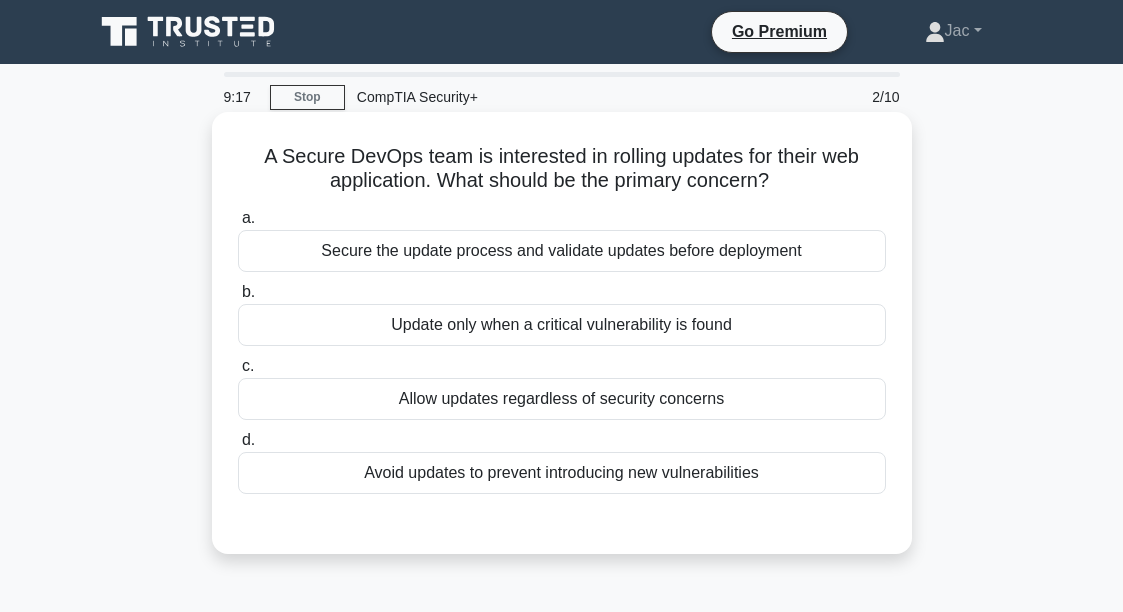click on "Secure the update process and validate updates before deployment" at bounding box center [562, 251] 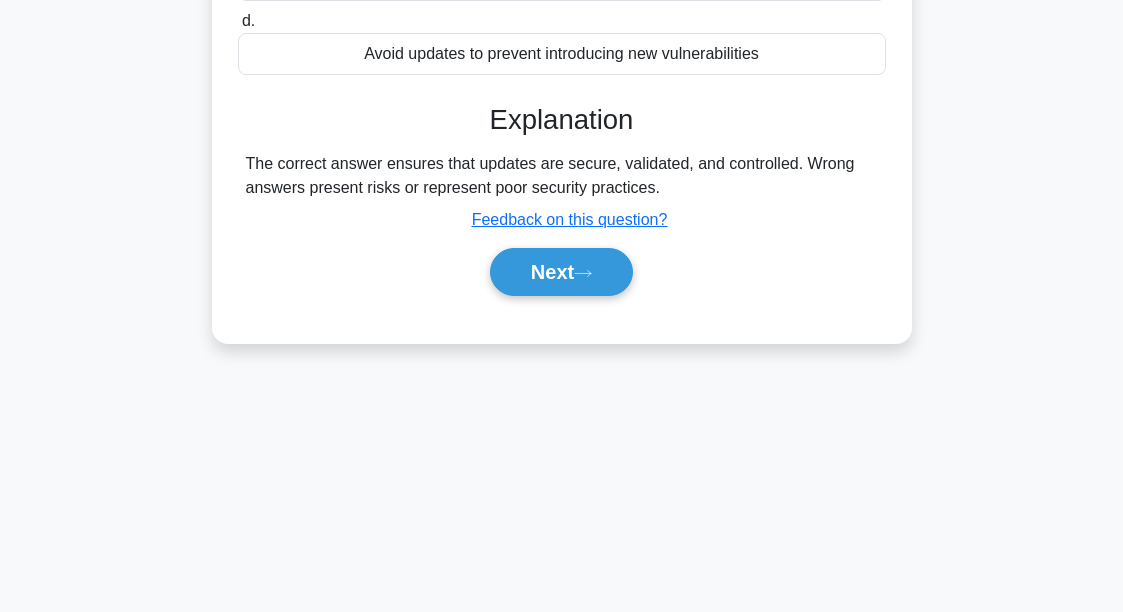 scroll, scrollTop: 432, scrollLeft: 0, axis: vertical 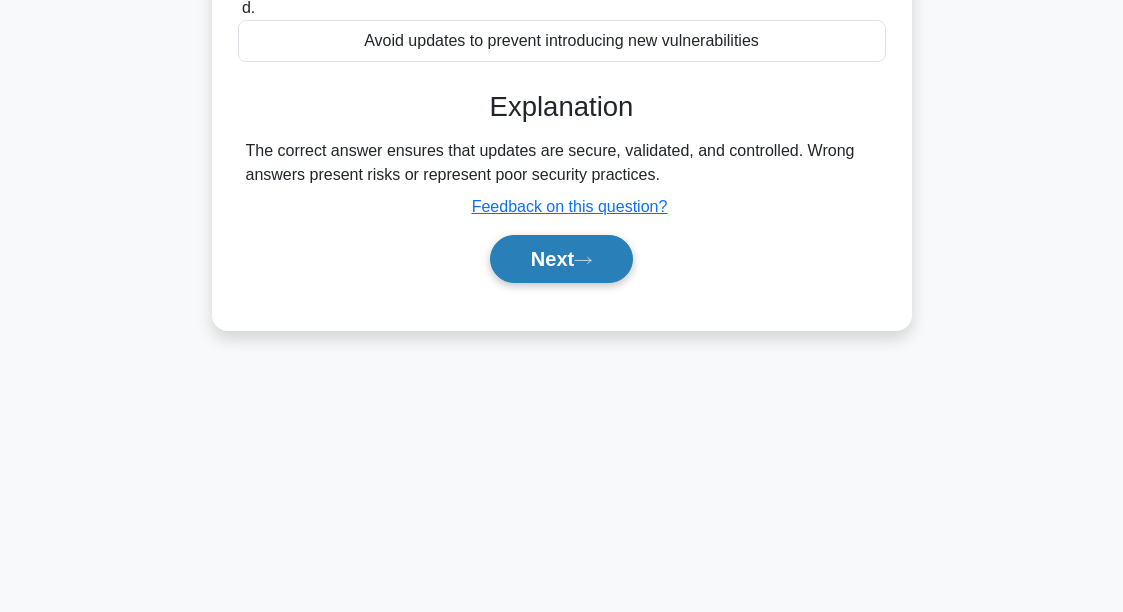 click on "Next" at bounding box center (561, 259) 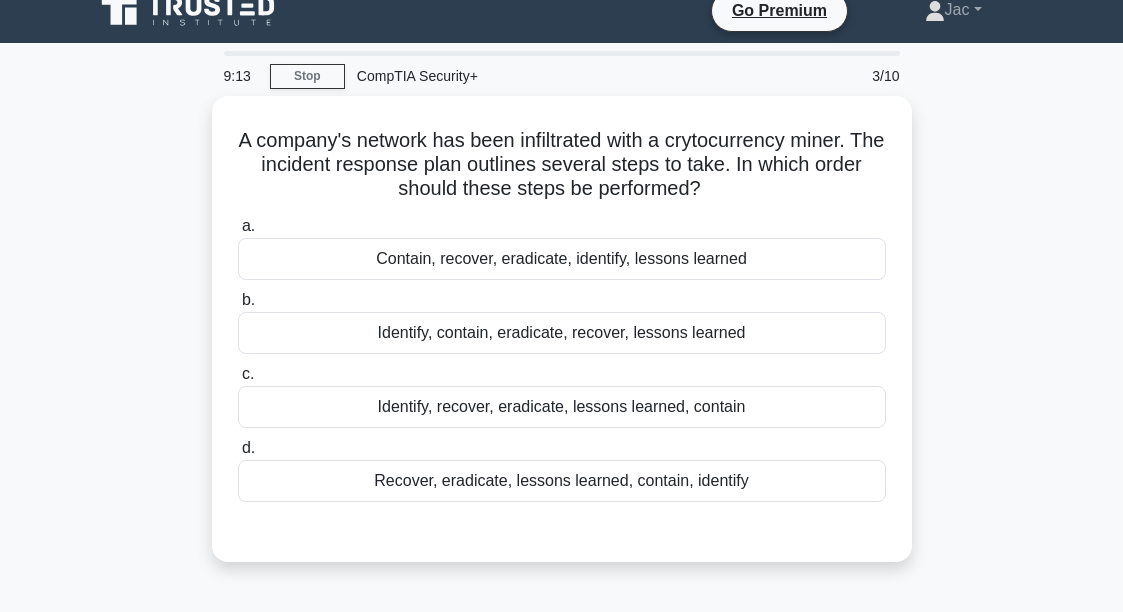 scroll, scrollTop: 0, scrollLeft: 0, axis: both 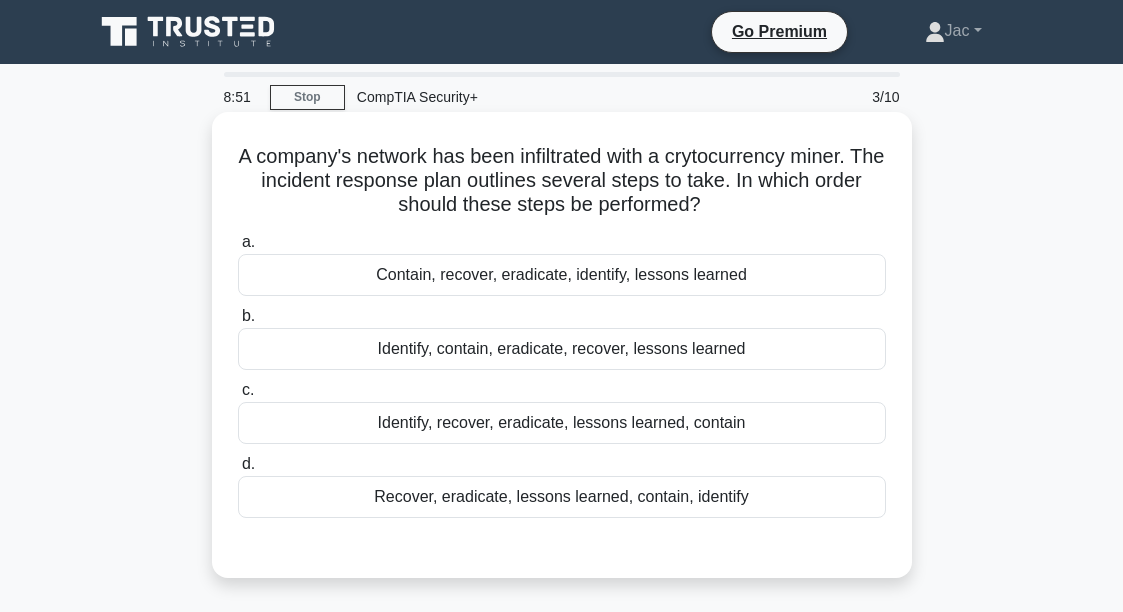 click on "Identify, contain, eradicate, recover, lessons learned" at bounding box center (562, 349) 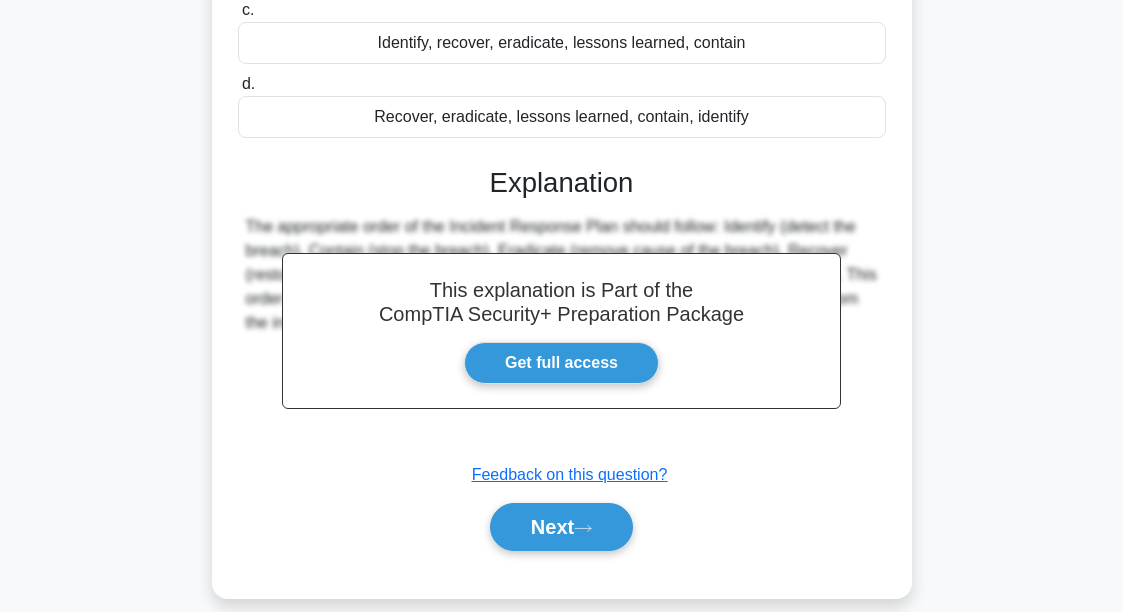 scroll, scrollTop: 469, scrollLeft: 0, axis: vertical 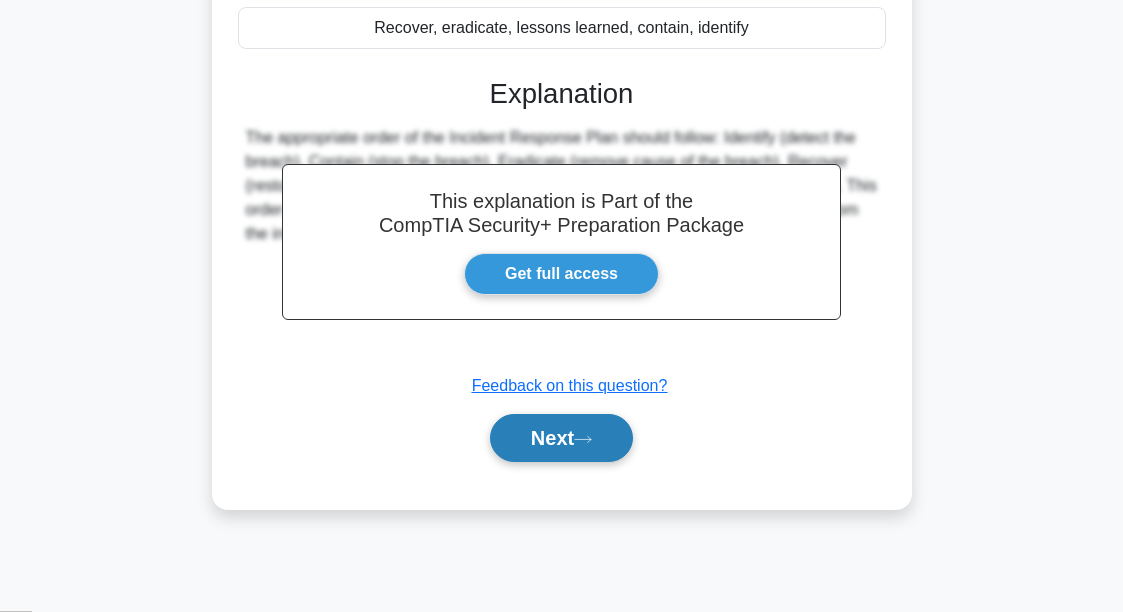 click on "Next" at bounding box center [561, 438] 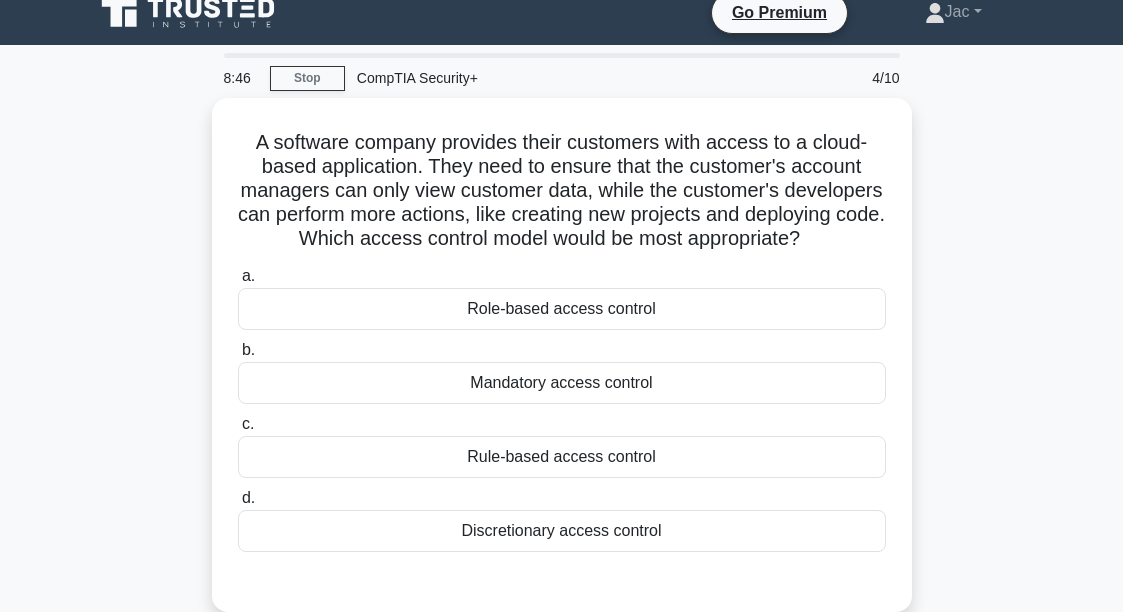 scroll, scrollTop: 0, scrollLeft: 0, axis: both 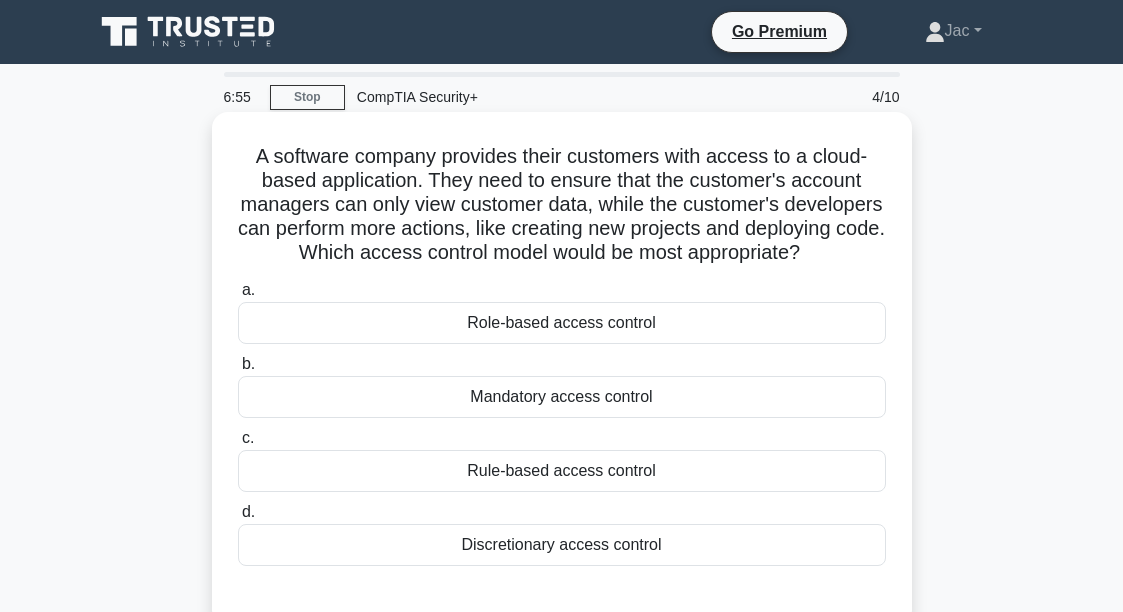 click on "Role-based access control" at bounding box center [562, 323] 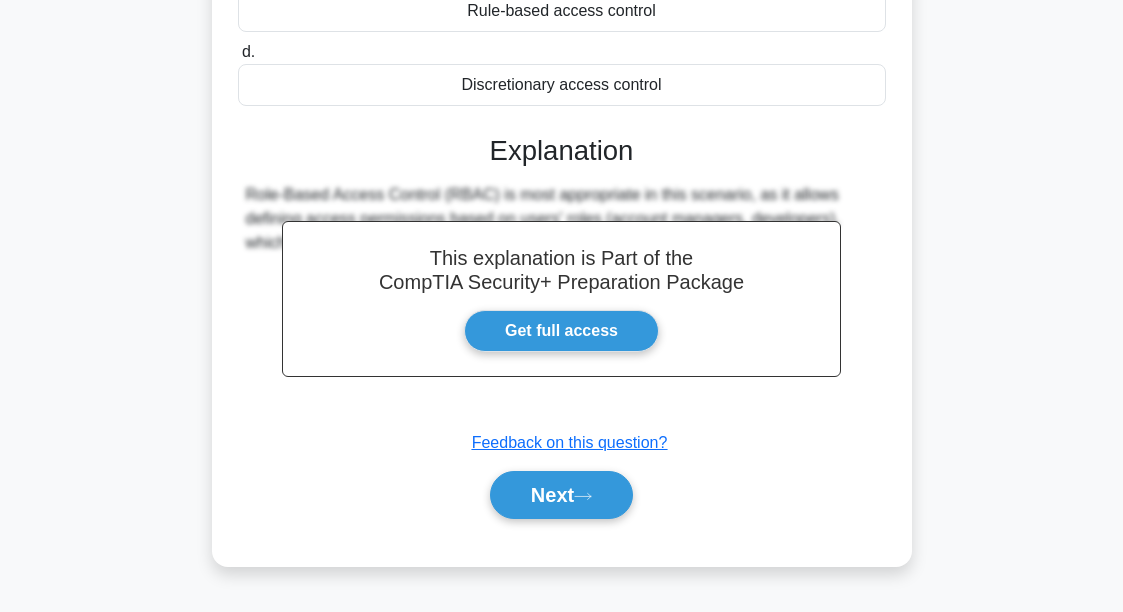 scroll, scrollTop: 469, scrollLeft: 0, axis: vertical 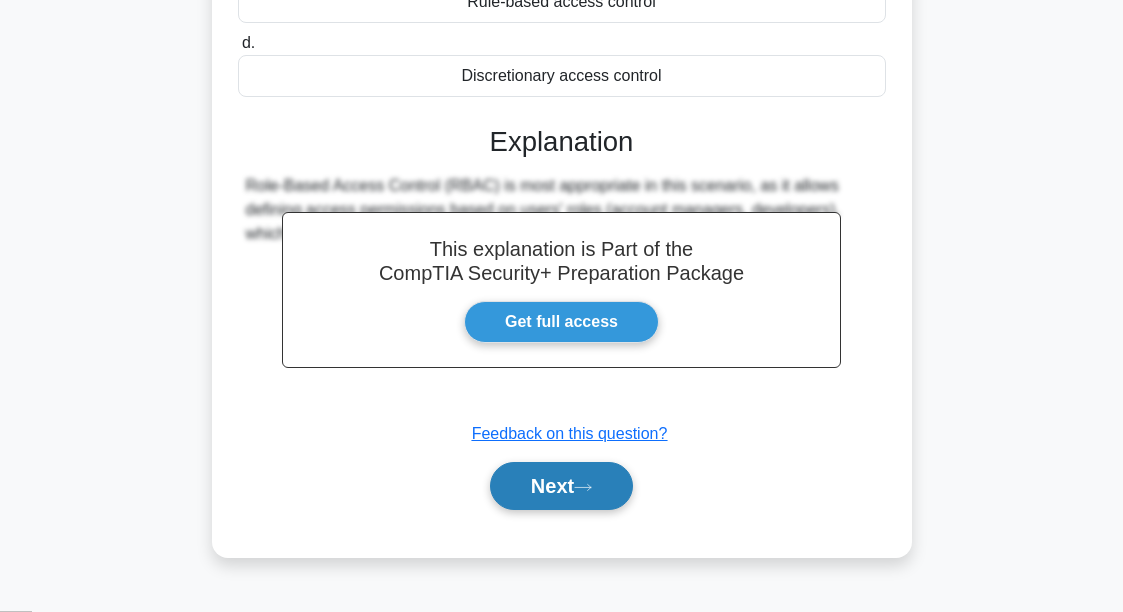 click on "Next" at bounding box center (561, 486) 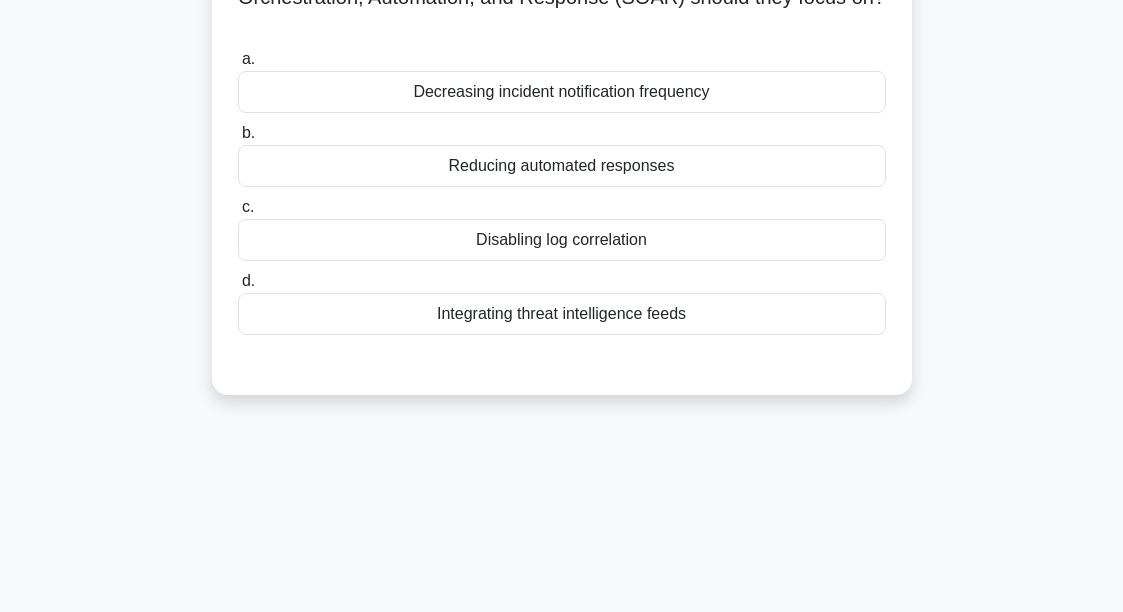 scroll, scrollTop: 0, scrollLeft: 0, axis: both 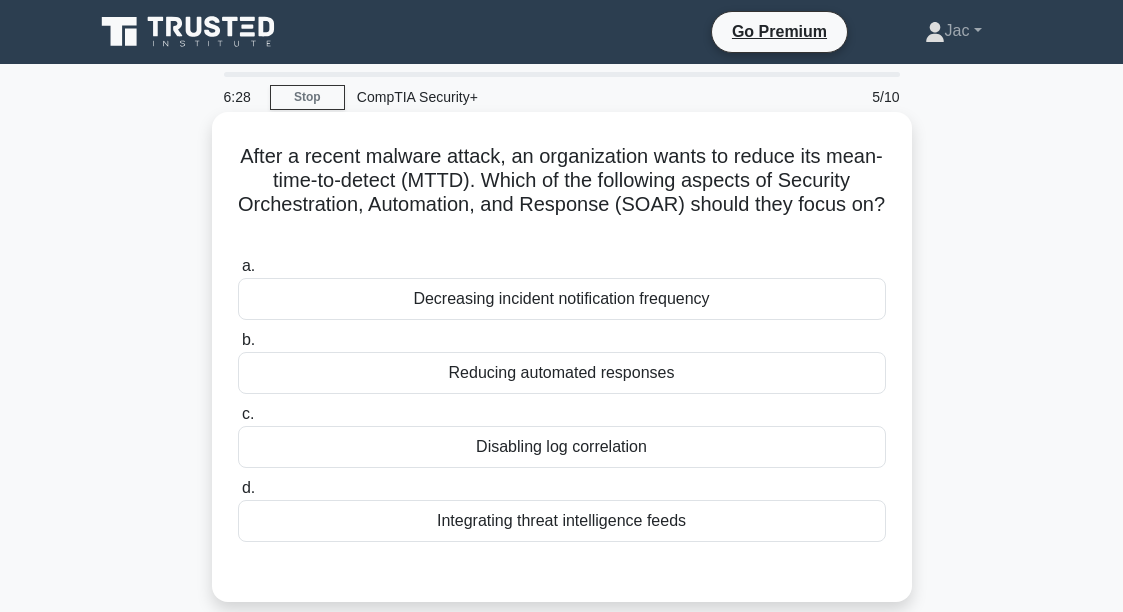 click on "Integrating threat intelligence feeds" at bounding box center (562, 521) 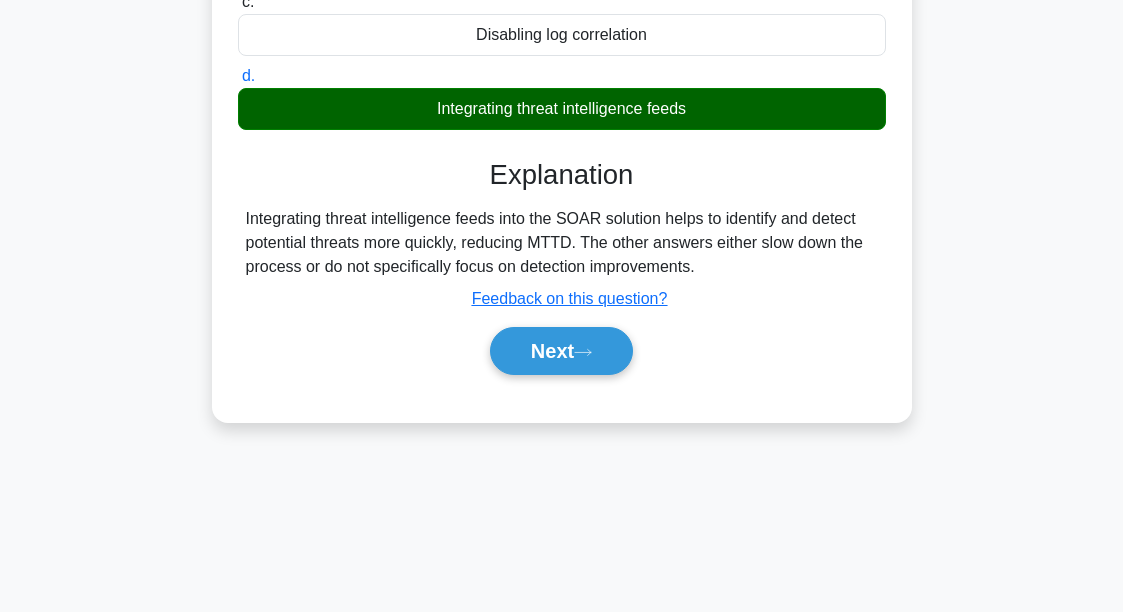 scroll, scrollTop: 432, scrollLeft: 0, axis: vertical 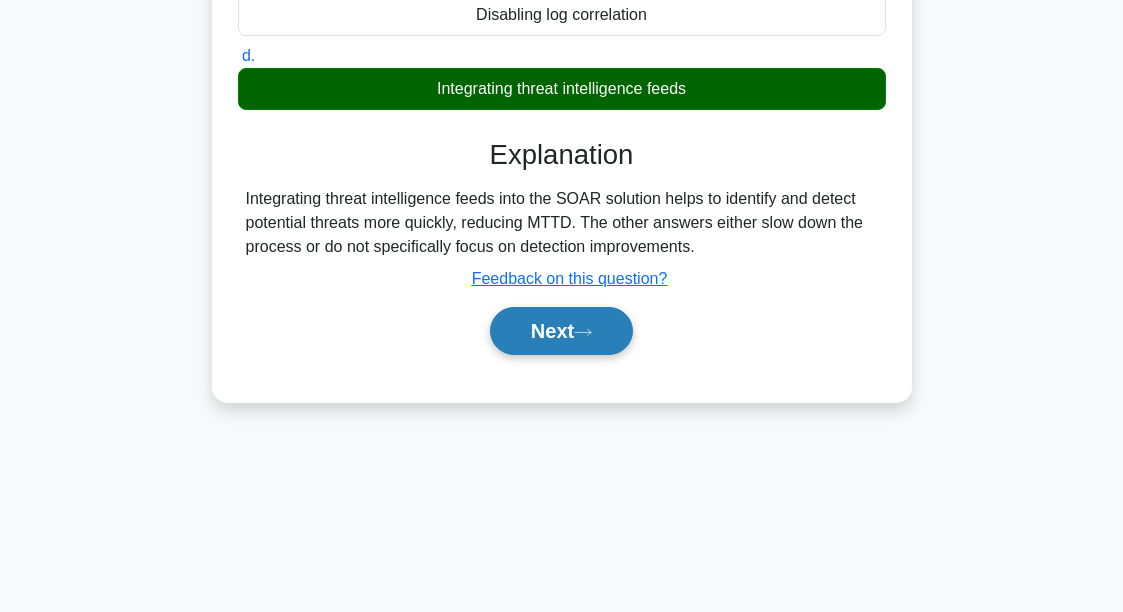 click on "Next" at bounding box center [561, 331] 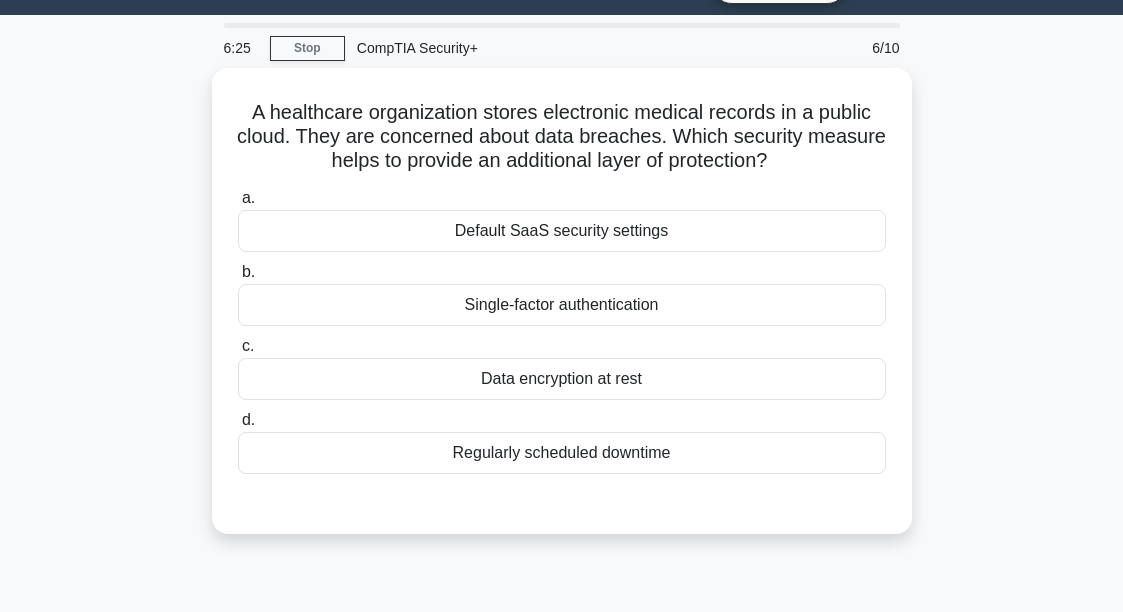 scroll, scrollTop: 0, scrollLeft: 0, axis: both 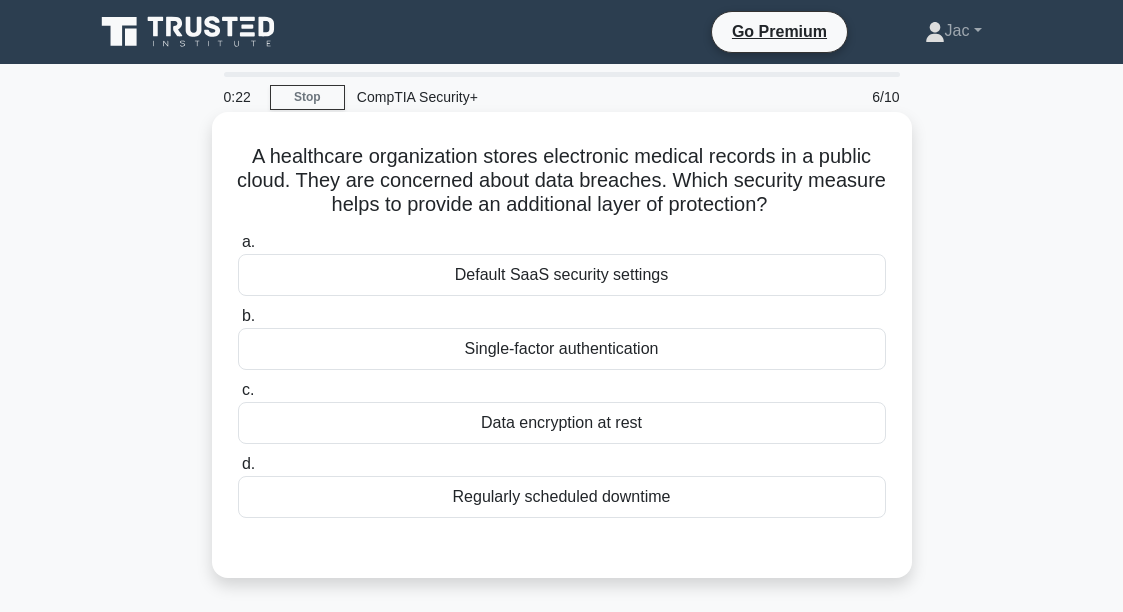 click on "Data encryption at rest" at bounding box center [562, 423] 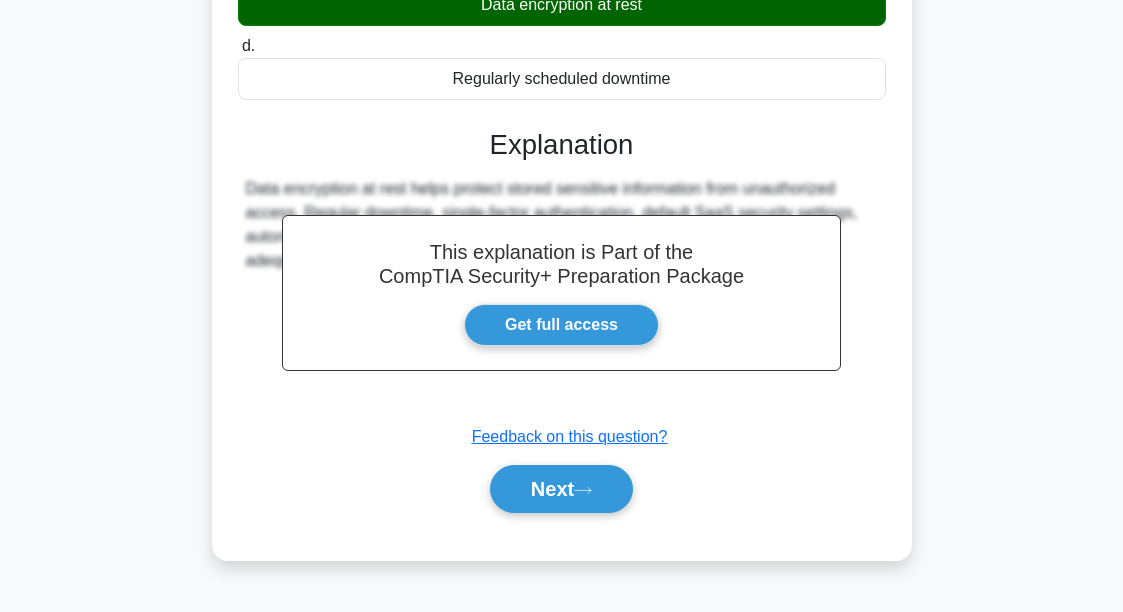 scroll, scrollTop: 432, scrollLeft: 0, axis: vertical 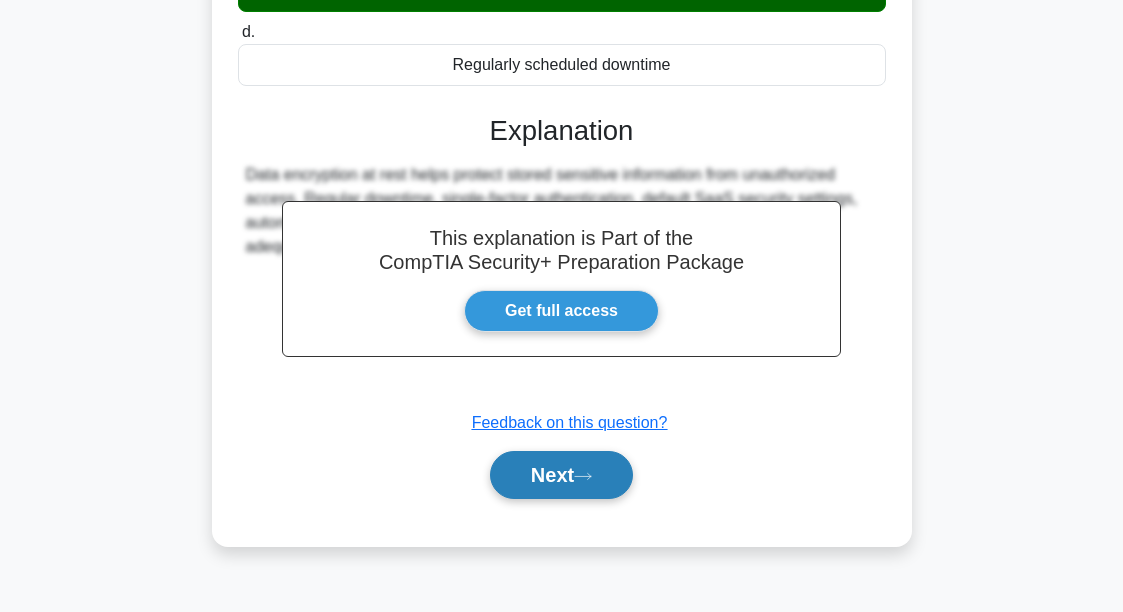 drag, startPoint x: 537, startPoint y: 506, endPoint x: 537, endPoint y: 490, distance: 16 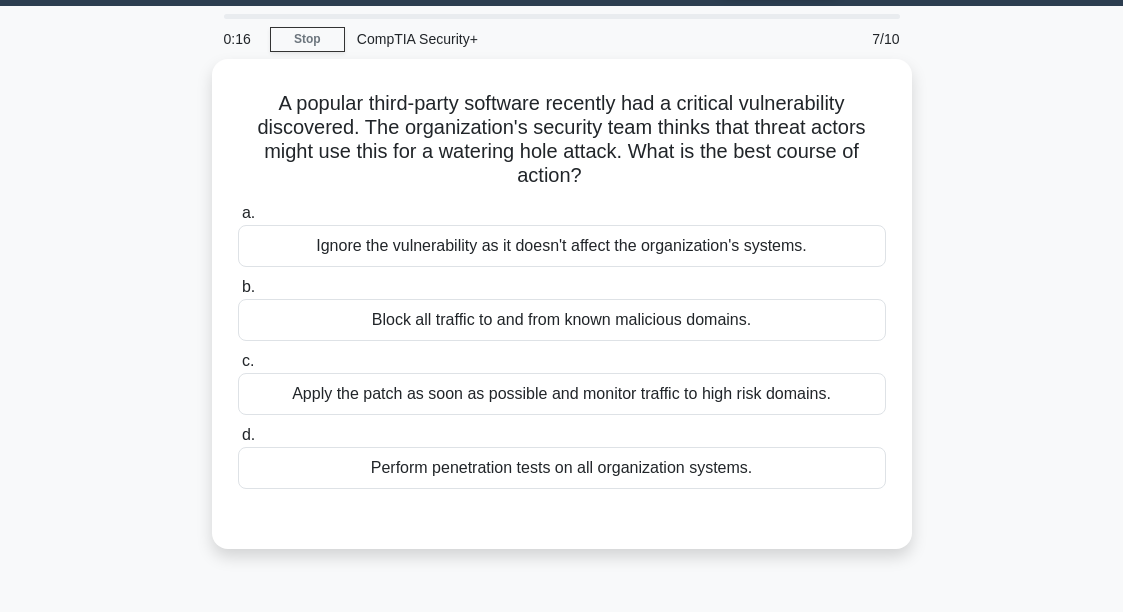 scroll, scrollTop: 0, scrollLeft: 0, axis: both 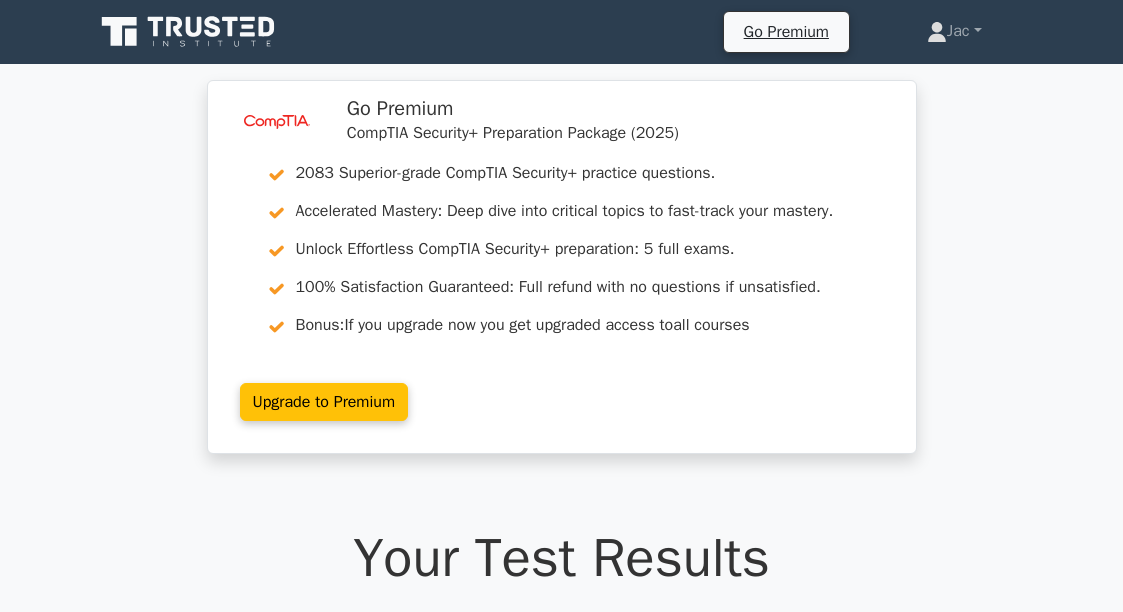 click 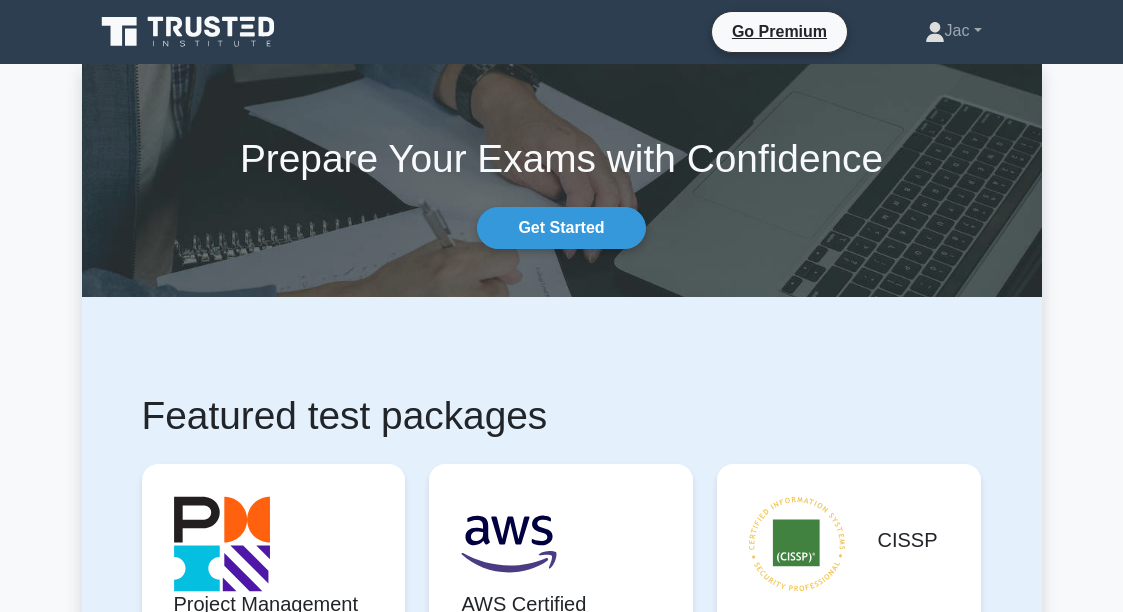 scroll, scrollTop: 0, scrollLeft: 0, axis: both 